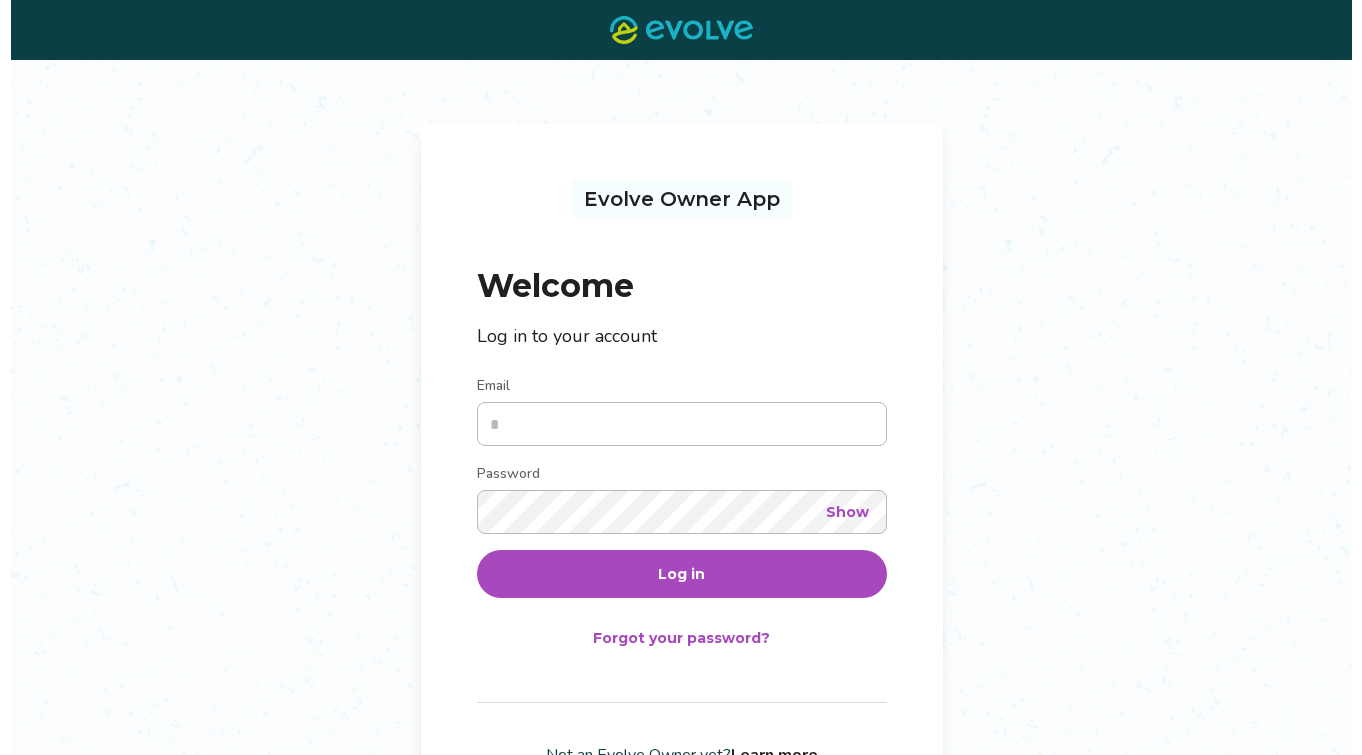 scroll, scrollTop: 0, scrollLeft: 0, axis: both 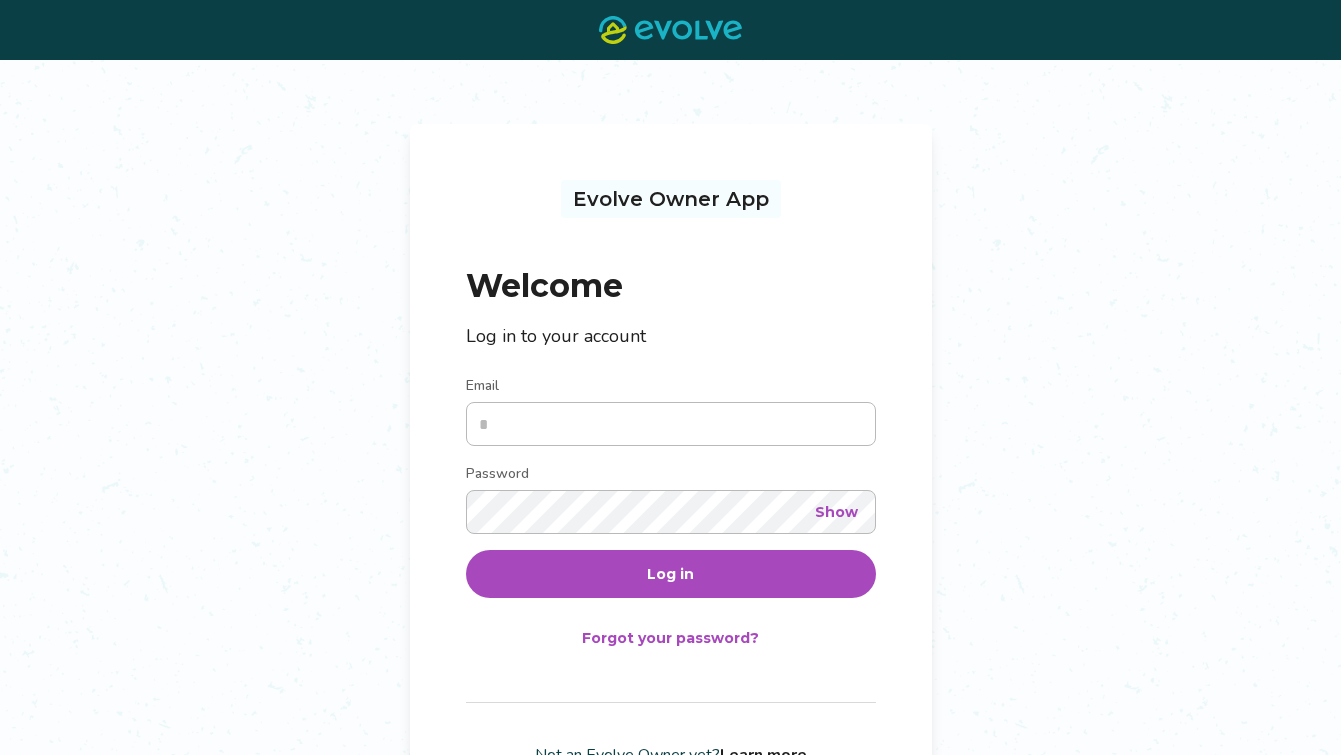 type on "**********" 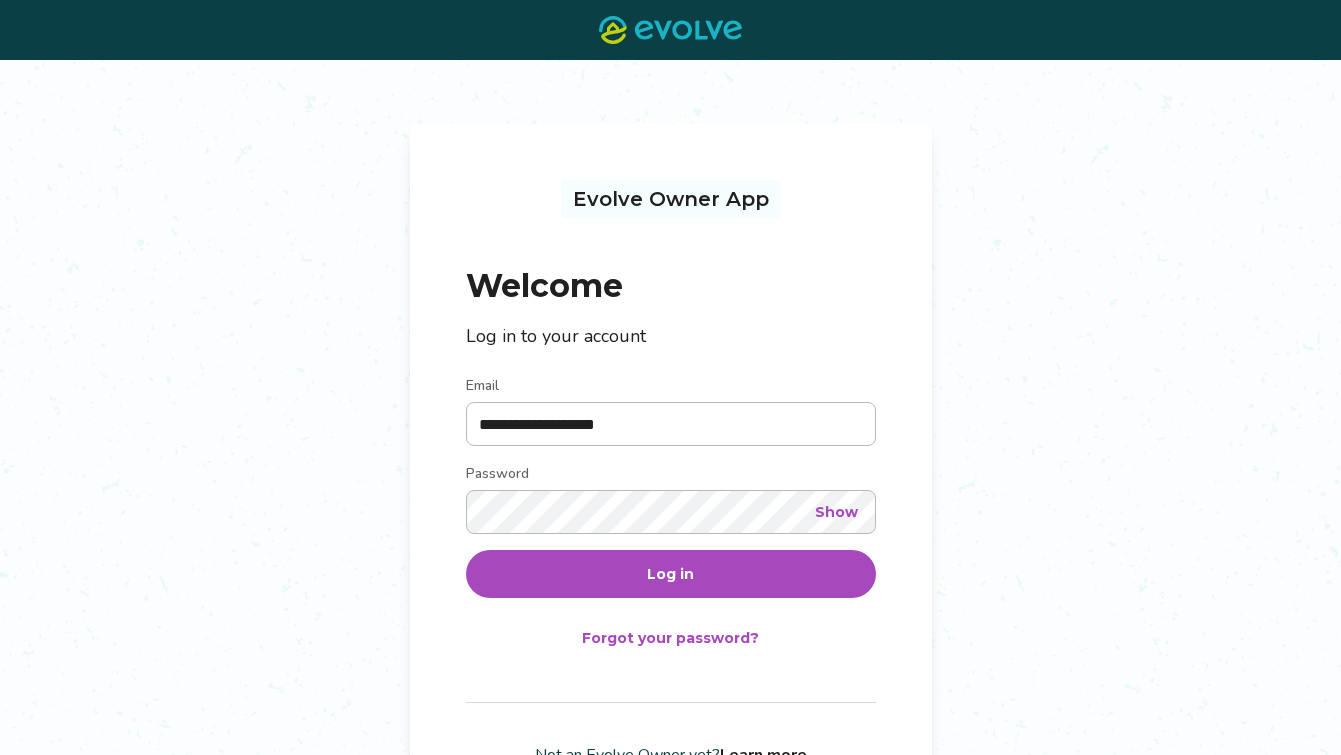 click on "Log in" at bounding box center (671, 574) 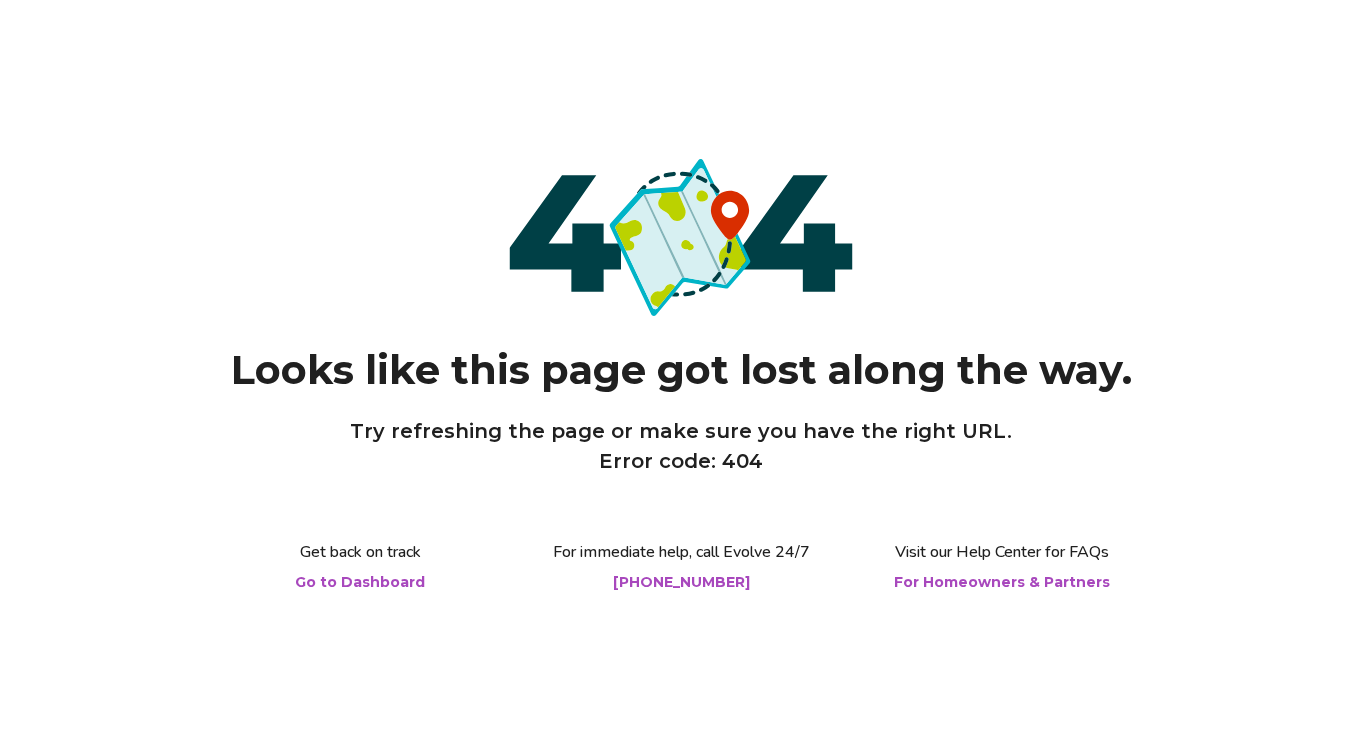 scroll, scrollTop: 0, scrollLeft: 0, axis: both 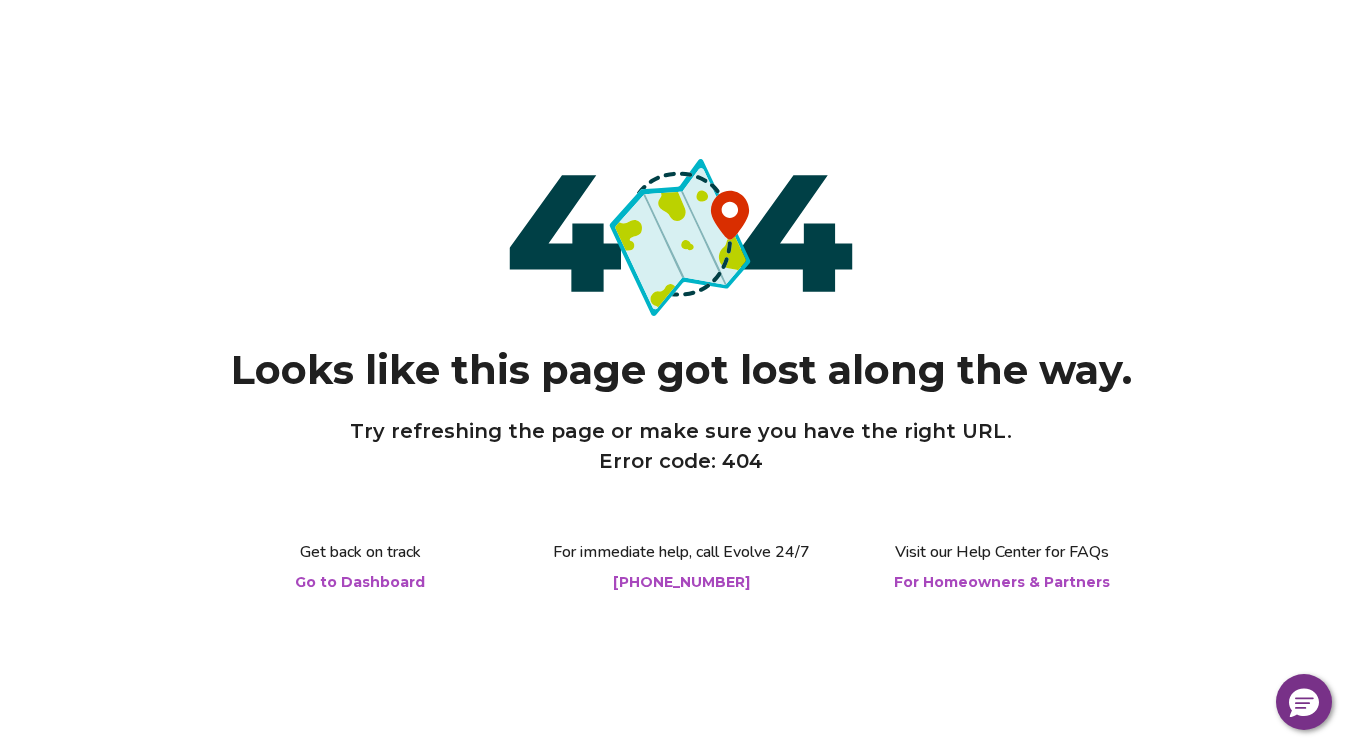 click on "Go to Dashboard" at bounding box center (360, 582) 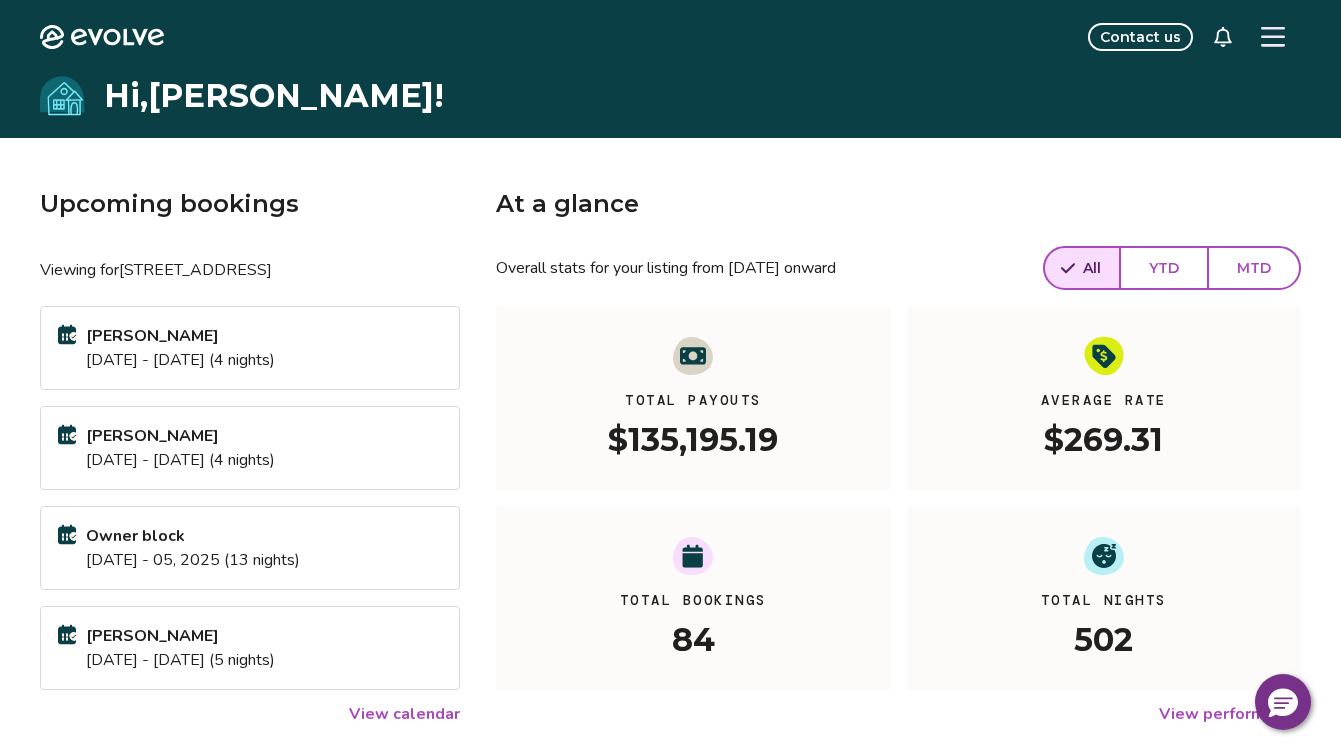 click 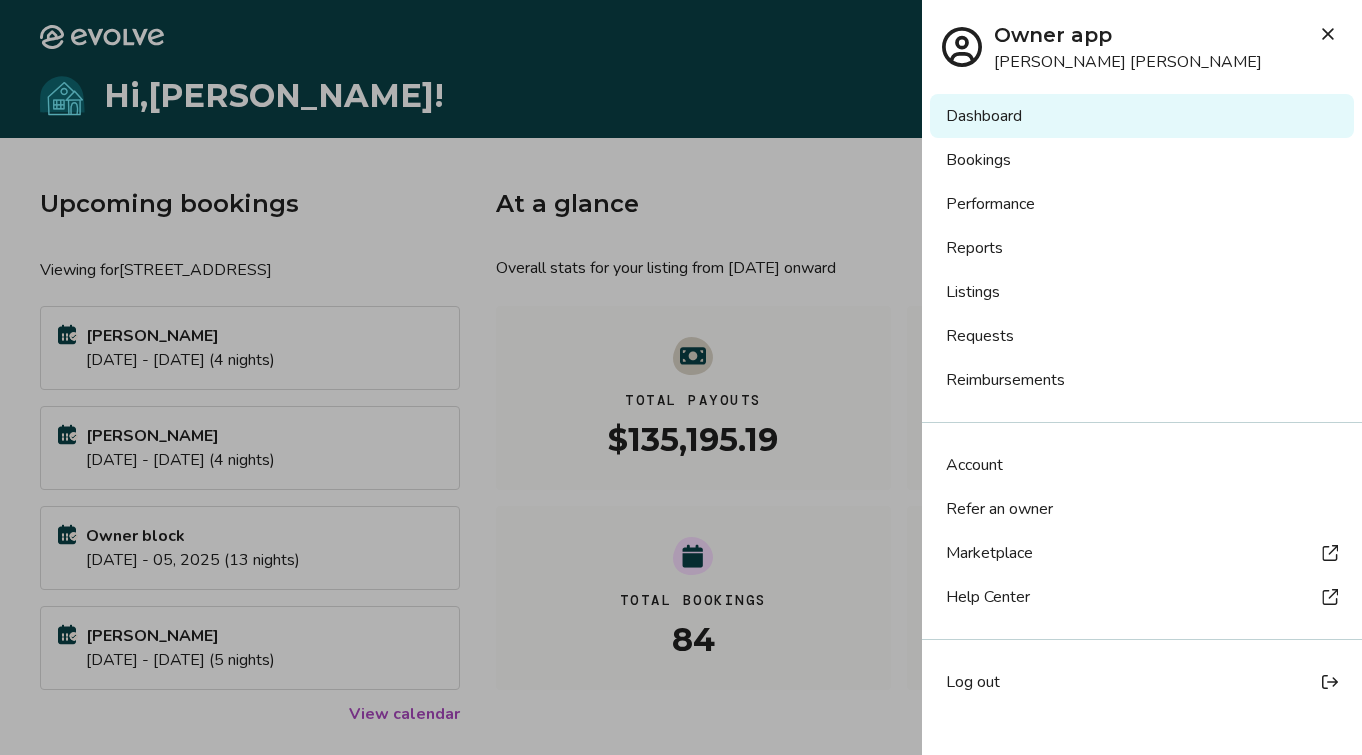 click on "Reports" at bounding box center [1142, 248] 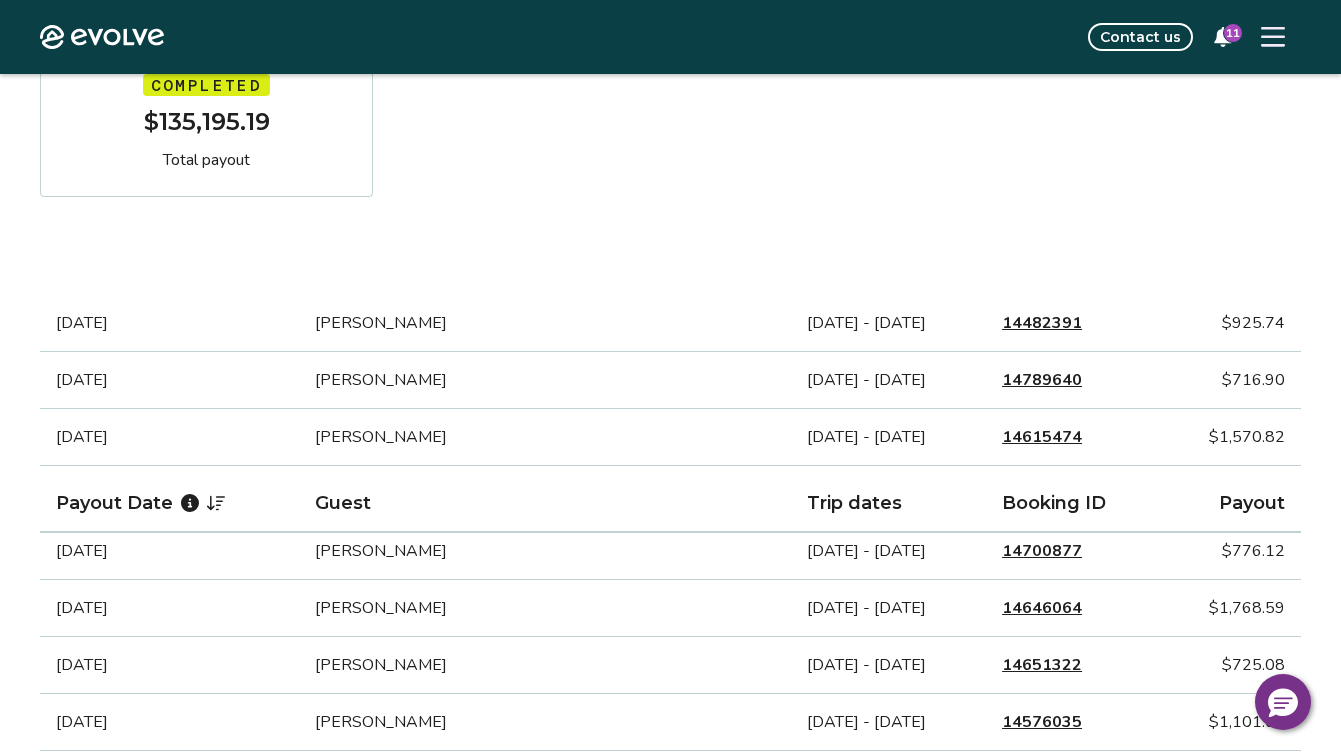 scroll, scrollTop: 0, scrollLeft: 0, axis: both 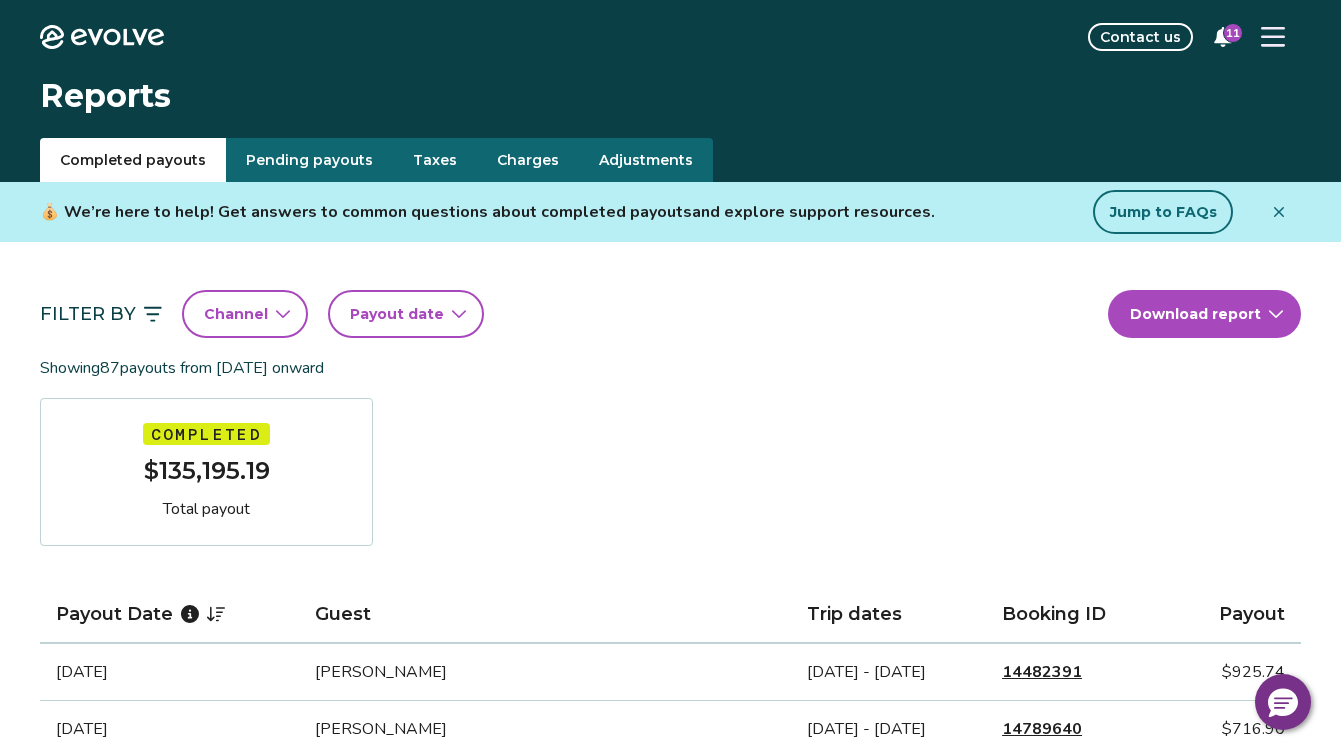 click on "Payout date" at bounding box center (397, 314) 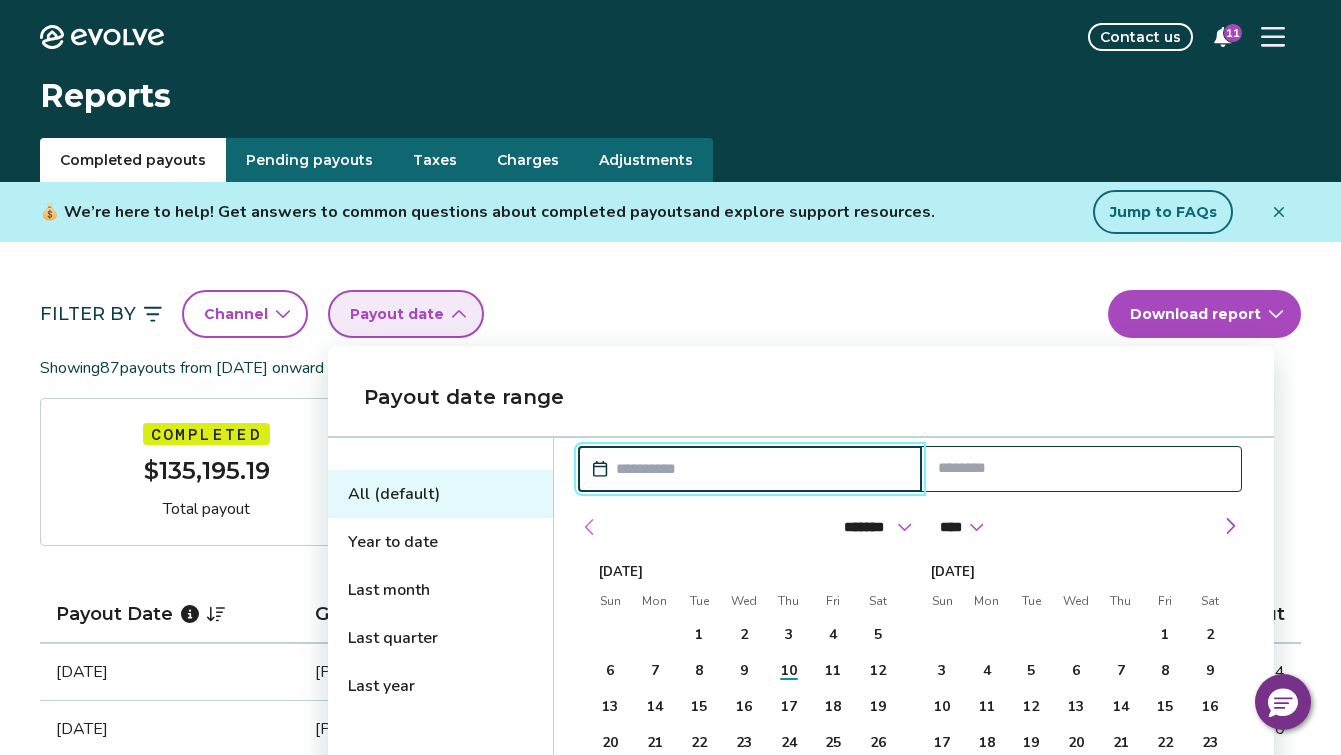 click at bounding box center [590, 527] 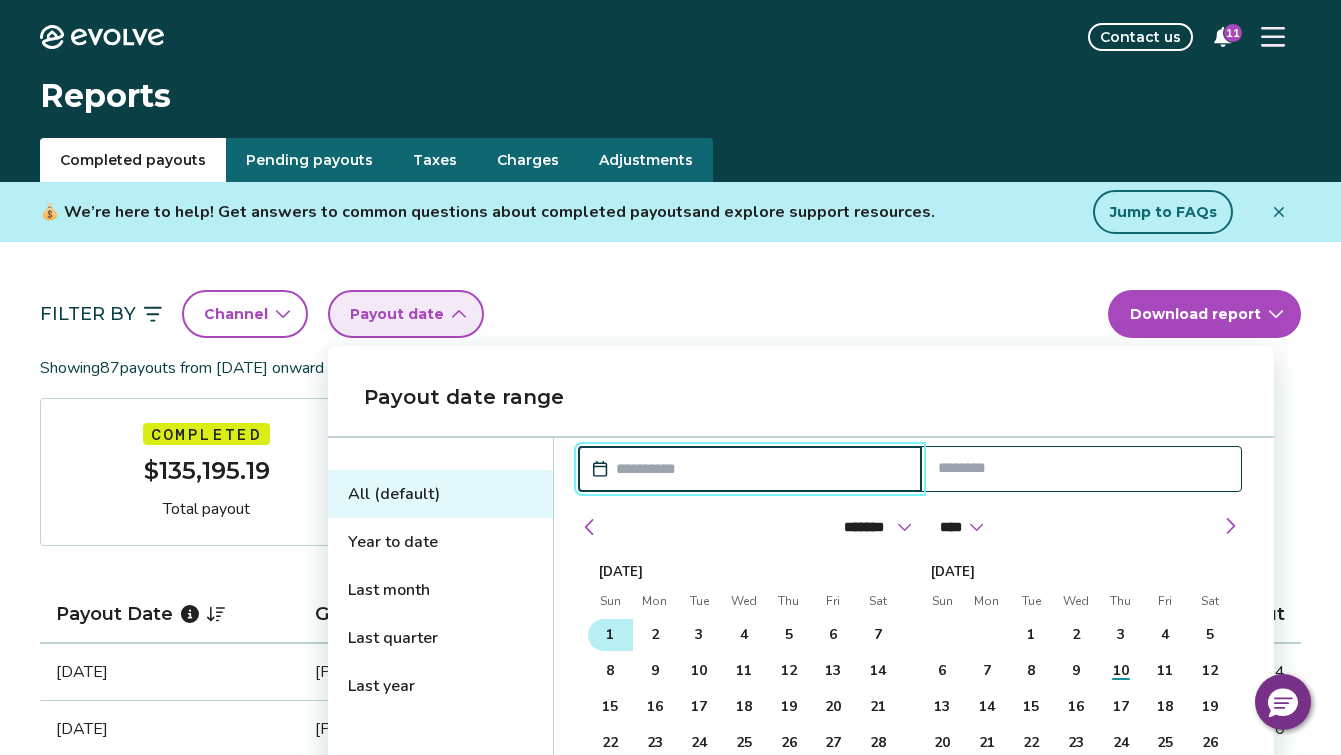 click on "1" at bounding box center [610, 635] 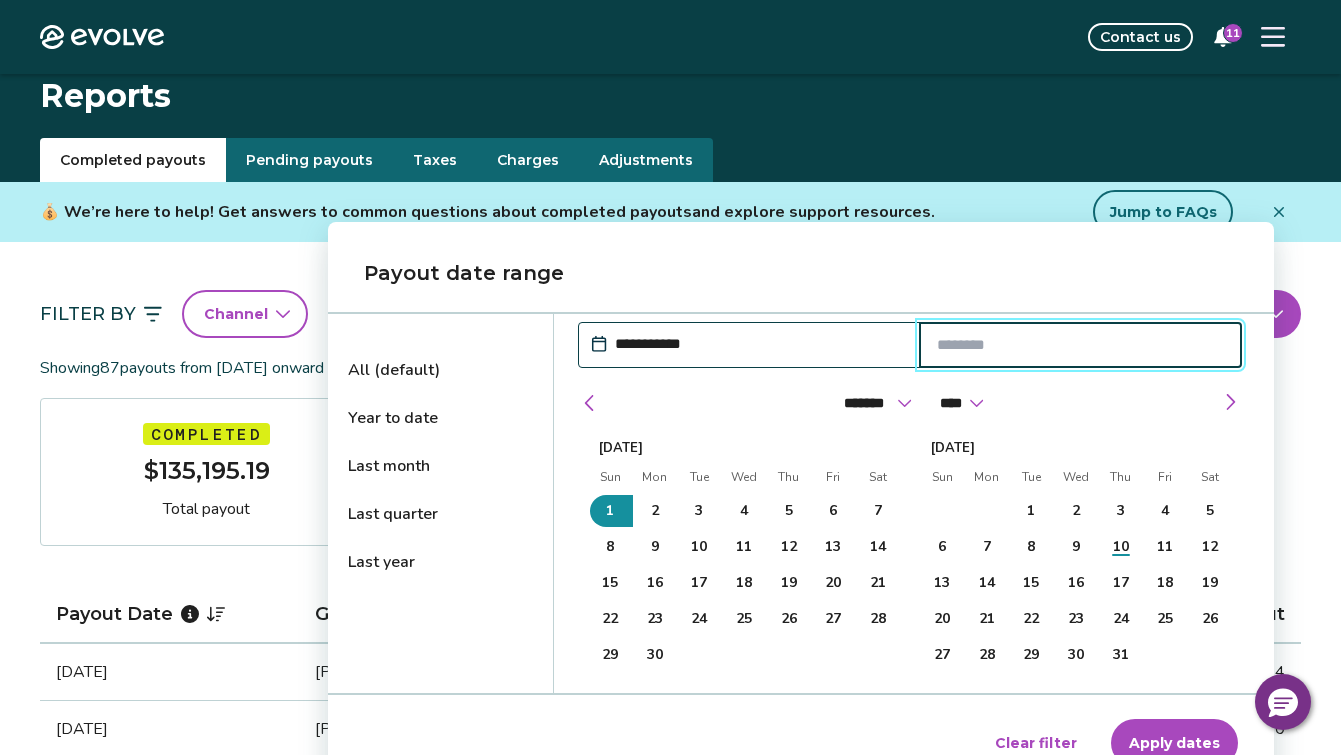 scroll, scrollTop: 125, scrollLeft: 0, axis: vertical 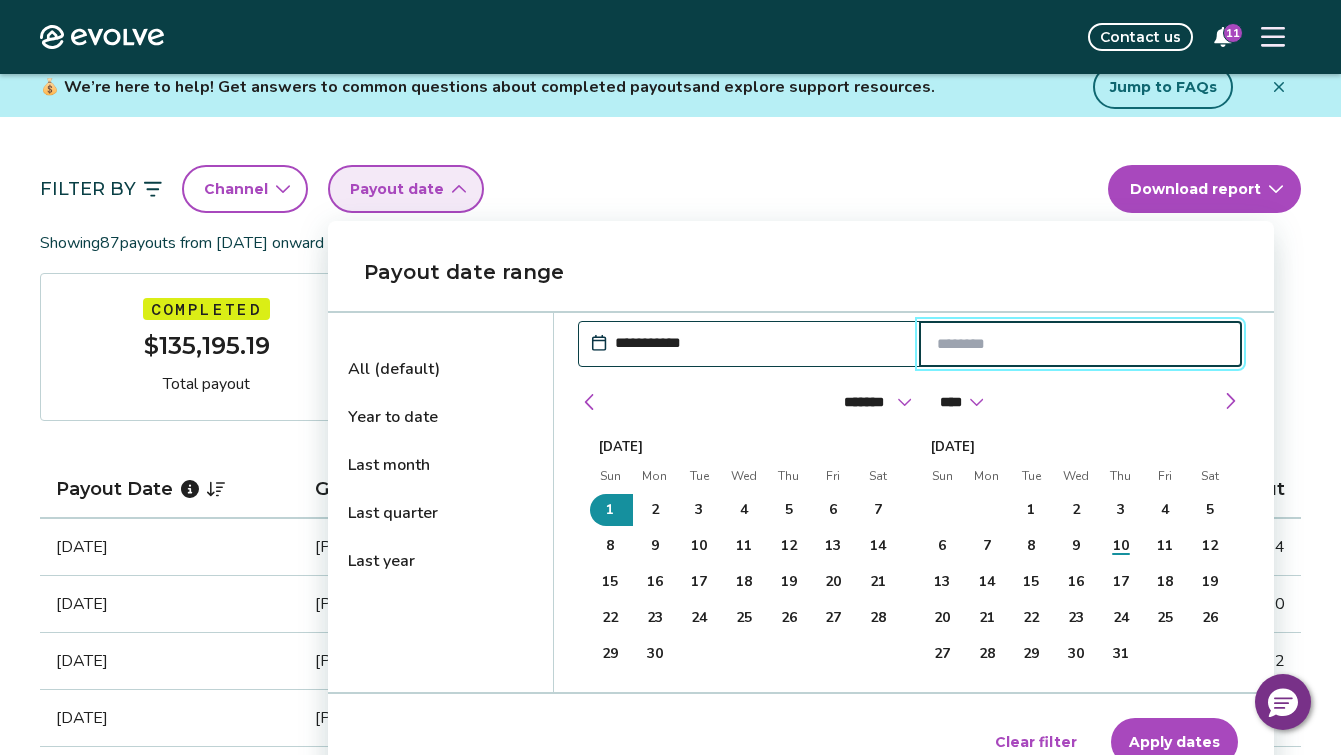 click at bounding box center [1081, 344] 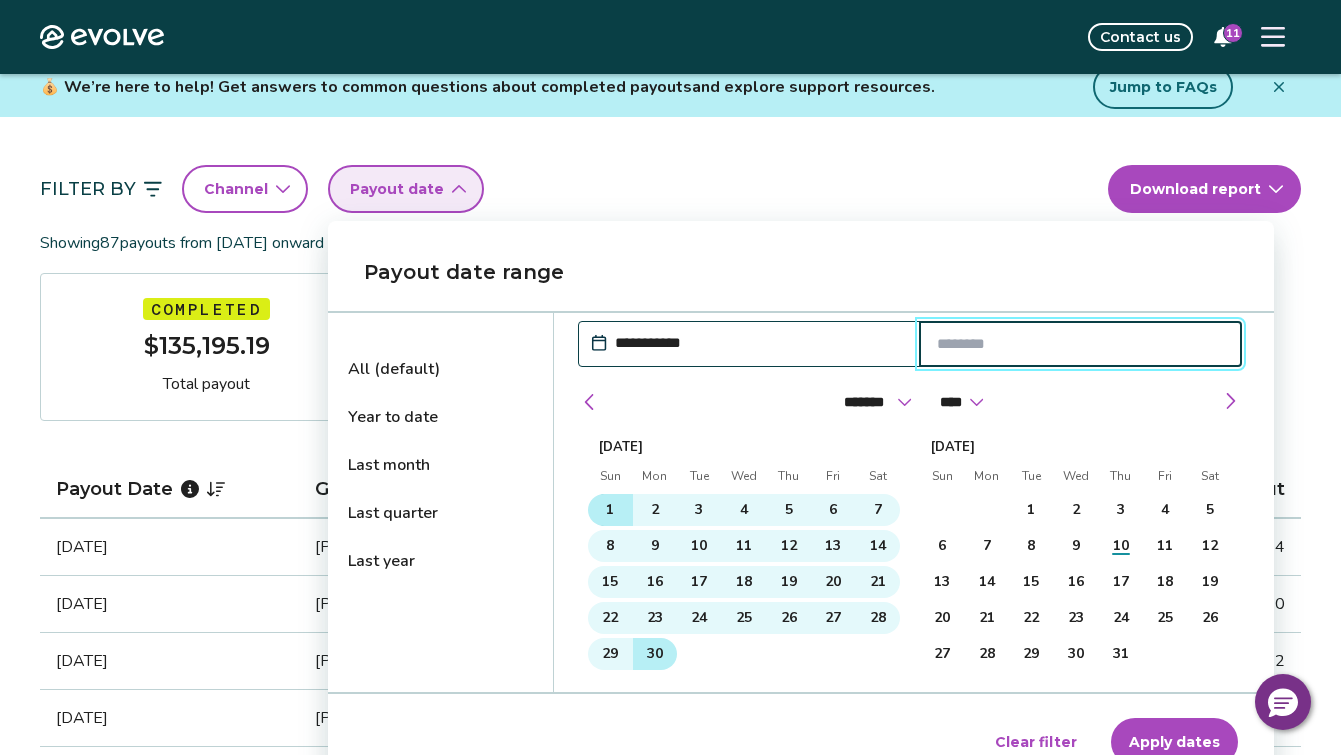 click on "30" at bounding box center (655, 654) 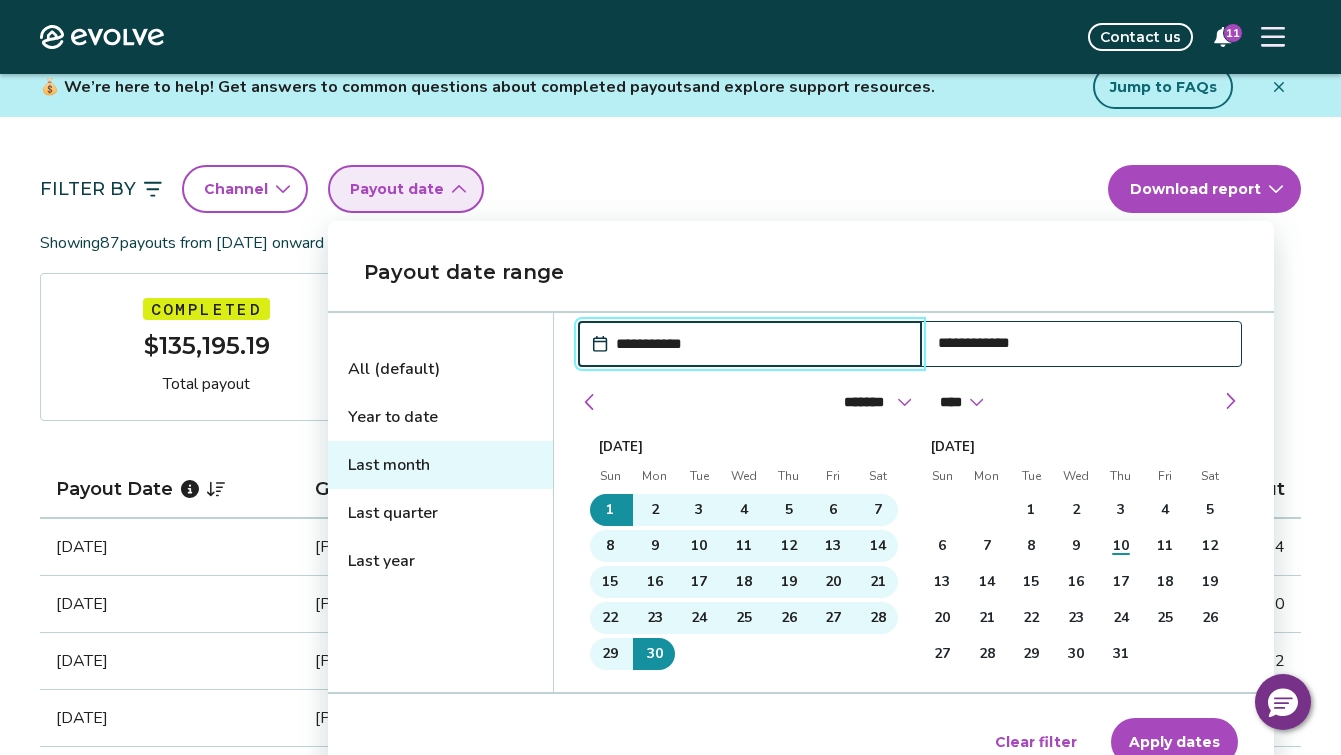 click on "Apply dates" at bounding box center [1174, 742] 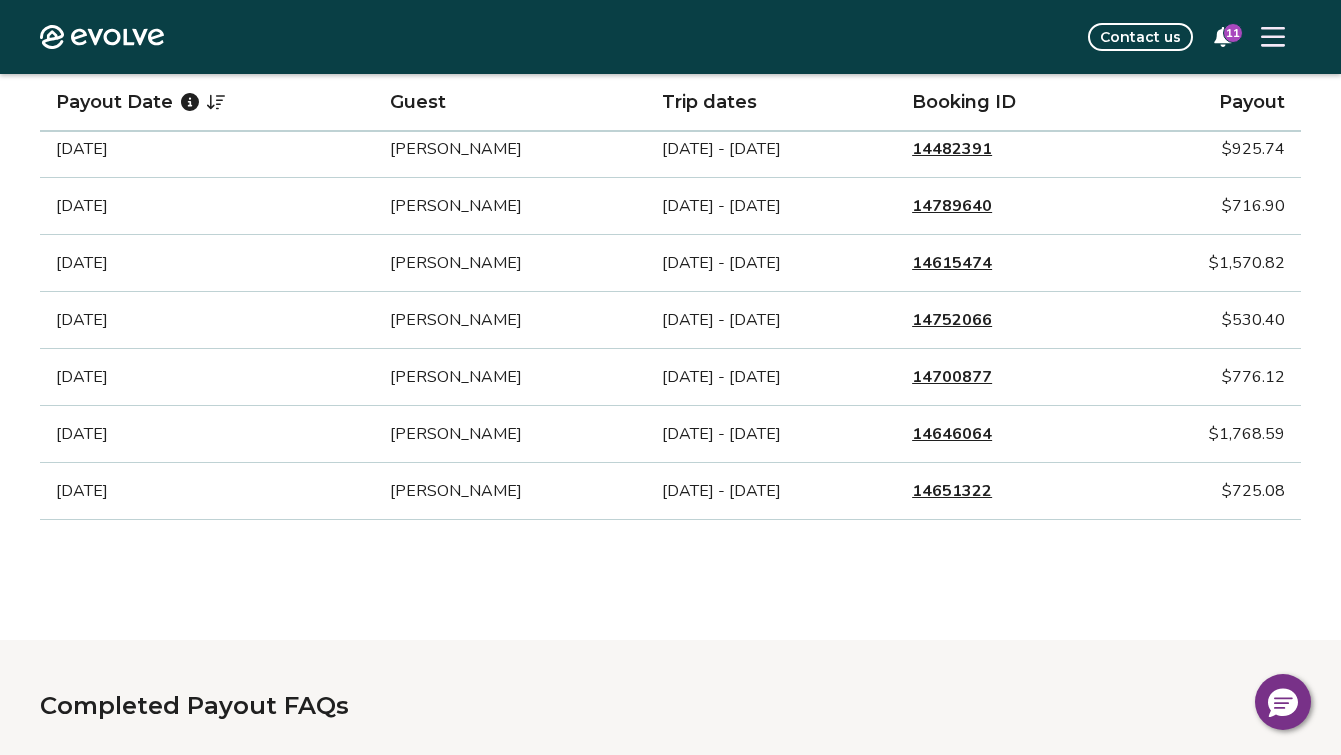scroll, scrollTop: 500, scrollLeft: 0, axis: vertical 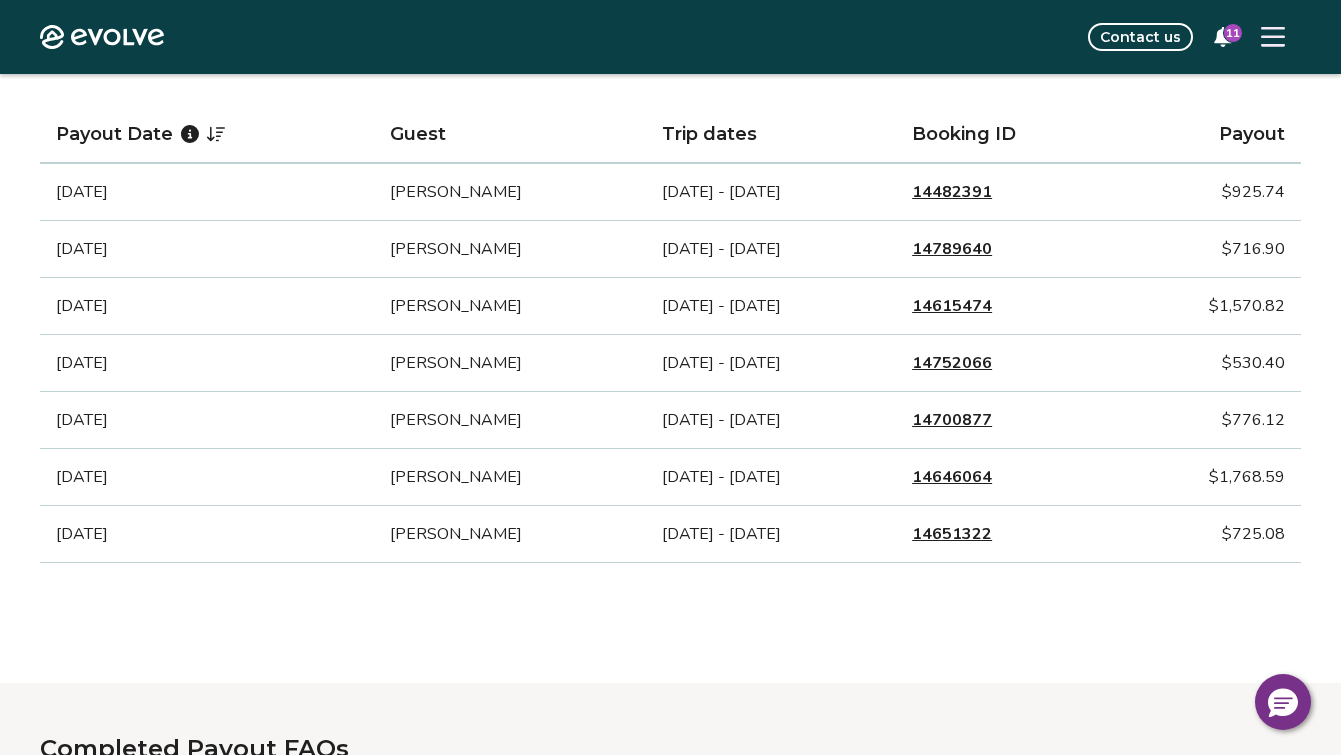 click 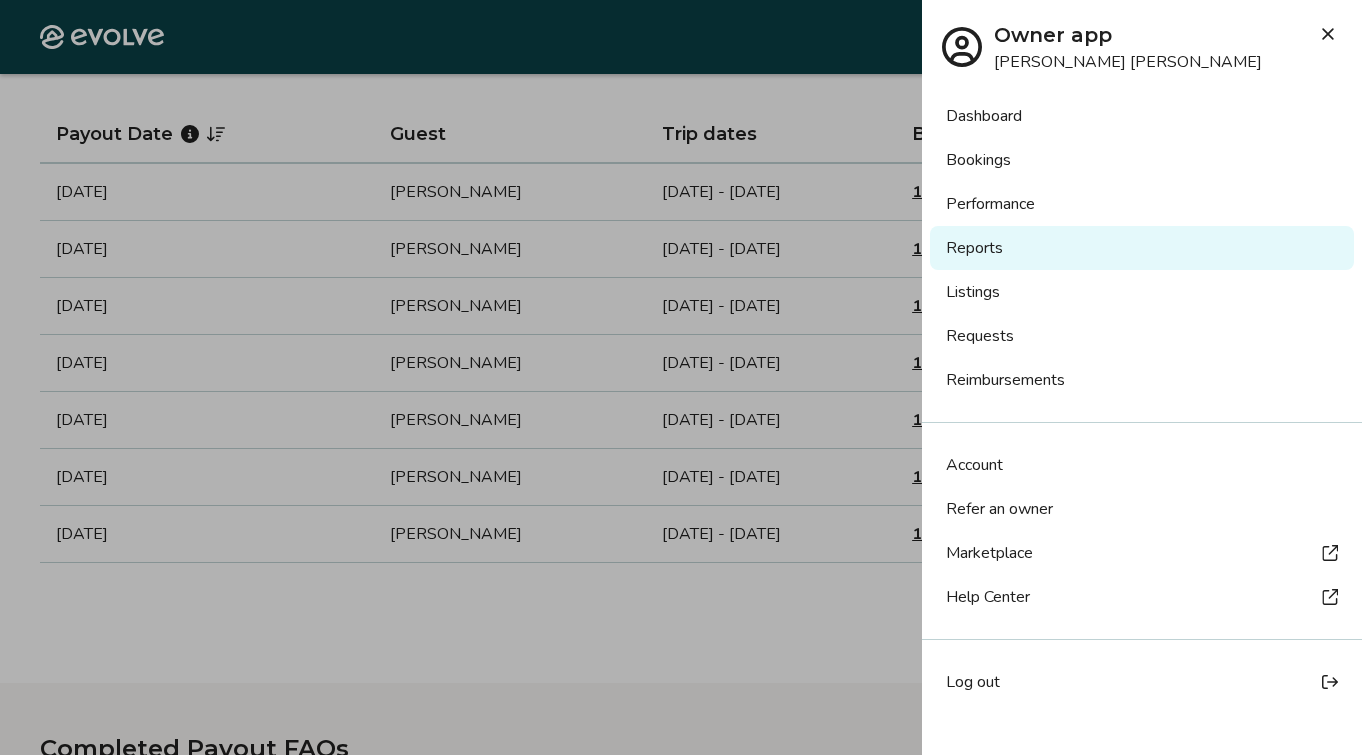 click at bounding box center [1328, 34] 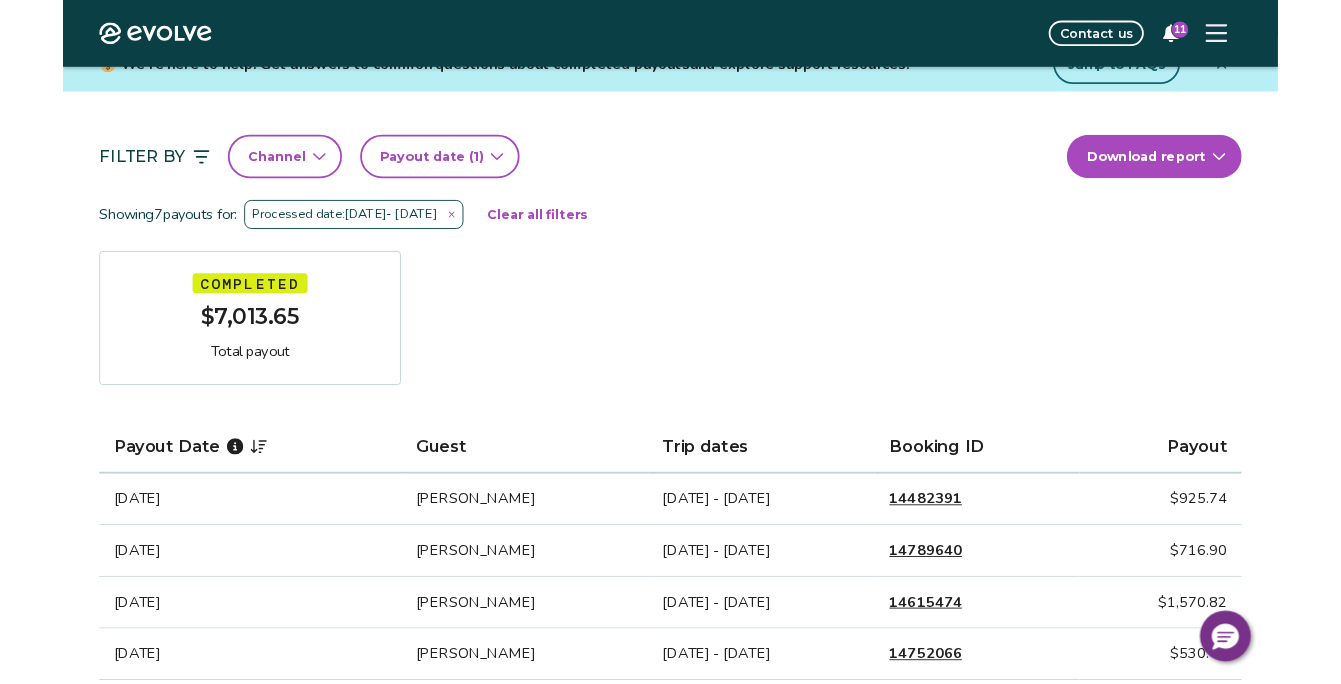 scroll, scrollTop: 125, scrollLeft: 0, axis: vertical 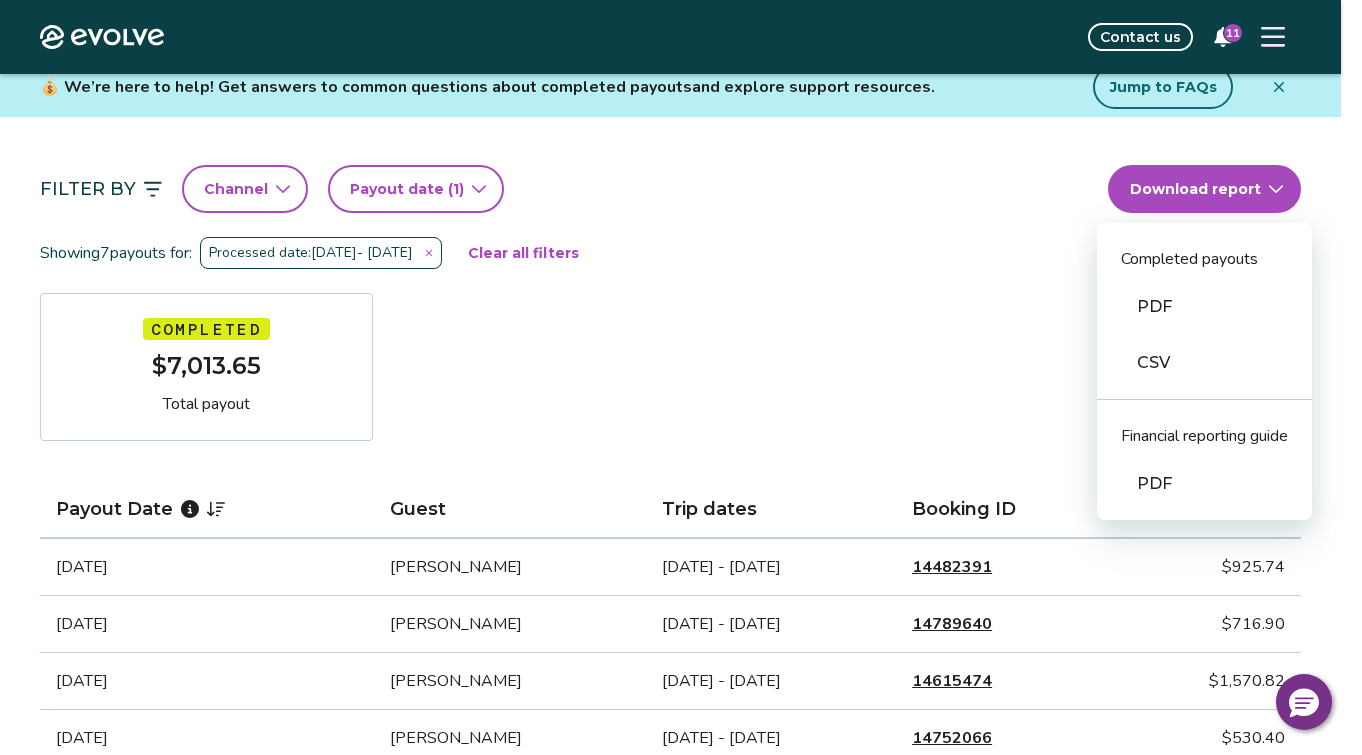 click on "Evolve Contact us 11 Reports Completed payouts Pending payouts Taxes Charges Adjustments 💰 We’re here to help! Get answers to common questions about   completed payouts  and explore support resources. Jump to FAQs Filter By  Channel Payout date (1) Download   report Completed payouts PDF CSV Financial reporting guide PDF Showing  7  payouts   for: Processed date:  Jun 1, 2025  -   Jun 30, 2025 Clear all filters Completed $7,013.65 Total payout Payout Date Guest Trip dates Booking ID Payout Jun 30, 2025 Nadi Bennett Jun 28 - Jun 30, 2025 14482391 $925.74 Jun 28, 2025 Ford Hubbard Jun 26 - Jun 28, 2025 14789640 $716.90 Jun 22, 2025 Ashlie Roeder Jun 20 - Jun 26, 2025 14615474 $1,570.82 Jun 21, 2025 DANNY CZAPLINSKI Jun 19 - Jun 20, 2025 14752066 $530.40 Jun 19, 2025 DANNY CZAPLINSKI Jun 17 - Jun 19, 2025 14700877 $776.12 Jun 5, 2025 Irene Arriaza Jun 3 - Jun 11, 2025 14646064 $1,768.59 Jun 1, 2025 CHRISTI JENSEN May 30 - Jun 1, 2025 14651322 $725.08 Completed Payout FAQs When will I receive my payout?" at bounding box center (681, 972) 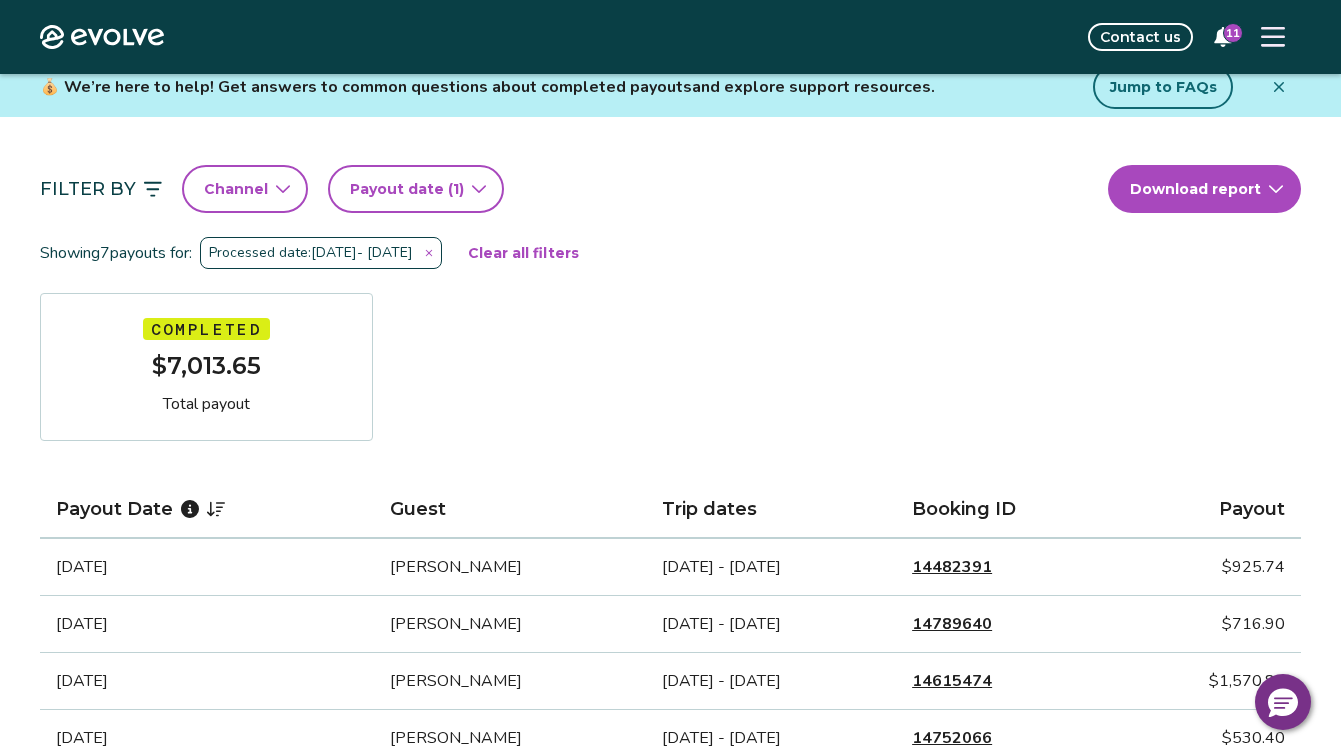 click on "Processed date:  Jun 1, 2025  -   Jun 30, 2025" at bounding box center (321, 253) 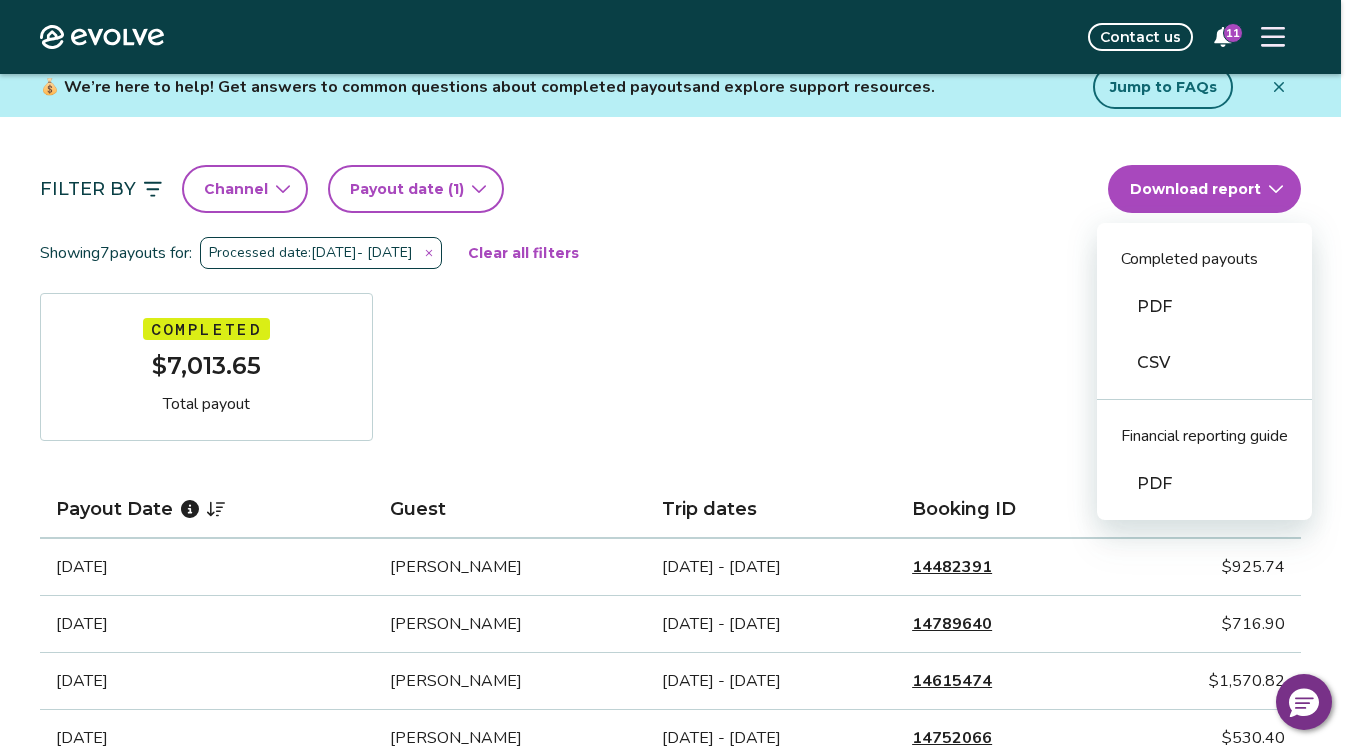 click on "Evolve Contact us 11 Reports Completed payouts Pending payouts Taxes Charges Adjustments 💰 We’re here to help! Get answers to common questions about   completed payouts  and explore support resources. Jump to FAQs Filter By  Channel Payout date (1) Download   report Completed payouts PDF CSV Financial reporting guide PDF Showing  7  payouts   for: Processed date:  Jun 1, 2025  -   Jun 30, 2025 Clear all filters Completed $7,013.65 Total payout Payout Date Guest Trip dates Booking ID Payout Jun 30, 2025 Nadi Bennett Jun 28 - Jun 30, 2025 14482391 $925.74 Jun 28, 2025 Ford Hubbard Jun 26 - Jun 28, 2025 14789640 $716.90 Jun 22, 2025 Ashlie Roeder Jun 20 - Jun 26, 2025 14615474 $1,570.82 Jun 21, 2025 DANNY CZAPLINSKI Jun 19 - Jun 20, 2025 14752066 $530.40 Jun 19, 2025 DANNY CZAPLINSKI Jun 17 - Jun 19, 2025 14700877 $776.12 Jun 5, 2025 Irene Arriaza Jun 3 - Jun 11, 2025 14646064 $1,768.59 Jun 1, 2025 CHRISTI JENSEN May 30 - Jun 1, 2025 14651322 $725.08 Completed Payout FAQs When will I receive my payout?" at bounding box center (681, 972) 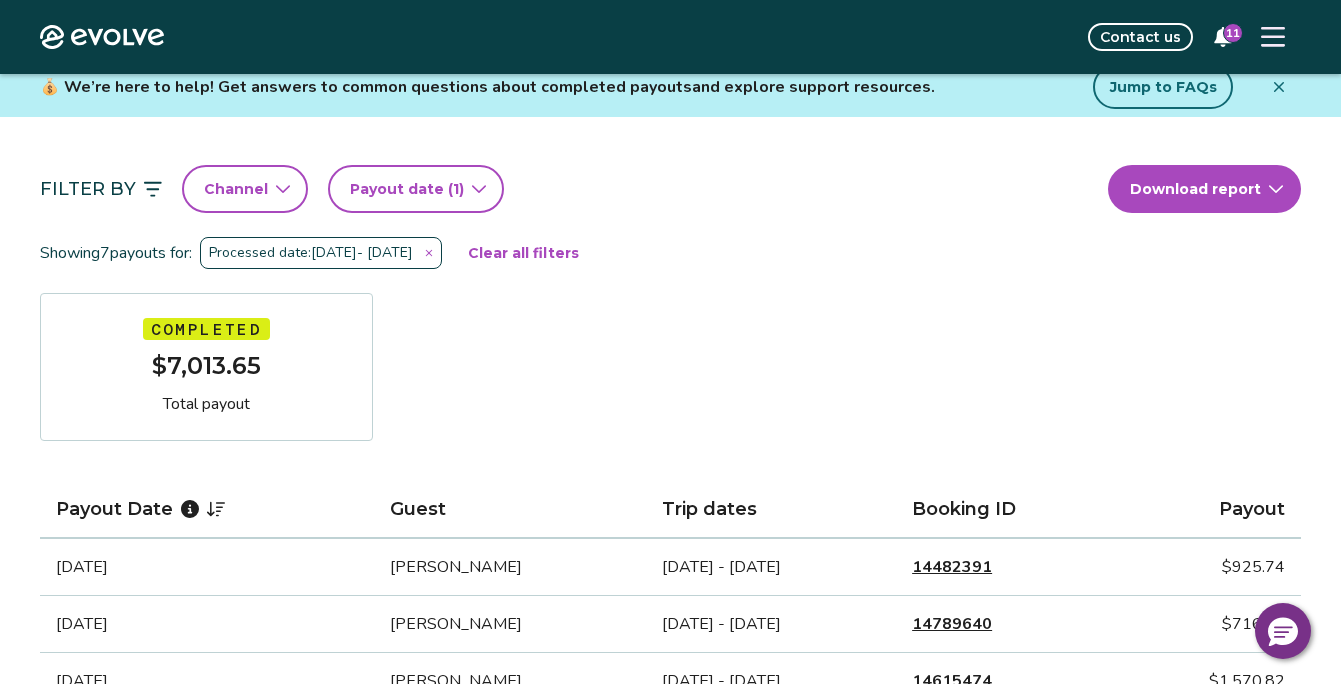 click on "Filter By  Channel Payout date (1) Download   report Showing  7  payouts   for: Processed date:  Jun 1, 2025  -   Jun 30, 2025 Clear all filters Completed $7,013.65 Total payout Payout Date Guest Trip dates Booking ID Payout Jun 30, 2025 Nadi Bennett Jun 28 - Jun 30, 2025 14482391 $925.74 Jun 28, 2025 Ford Hubbard Jun 26 - Jun 28, 2025 14789640 $716.90 Jun 22, 2025 Ashlie Roeder Jun 20 - Jun 26, 2025 14615474 $1,570.82 Jun 21, 2025 DANNY CZAPLINSKI Jun 19 - Jun 20, 2025 14752066 $530.40 Jun 19, 2025 DANNY CZAPLINSKI Jun 17 - Jun 19, 2025 14700877 $776.12 Jun 5, 2025 Irene Arriaza Jun 3 - Jun 11, 2025 14646064 $1,768.59 Jun 1, 2025 CHRISTI JENSEN May 30 - Jun 1, 2025 14651322 $725.08" at bounding box center [670, 551] 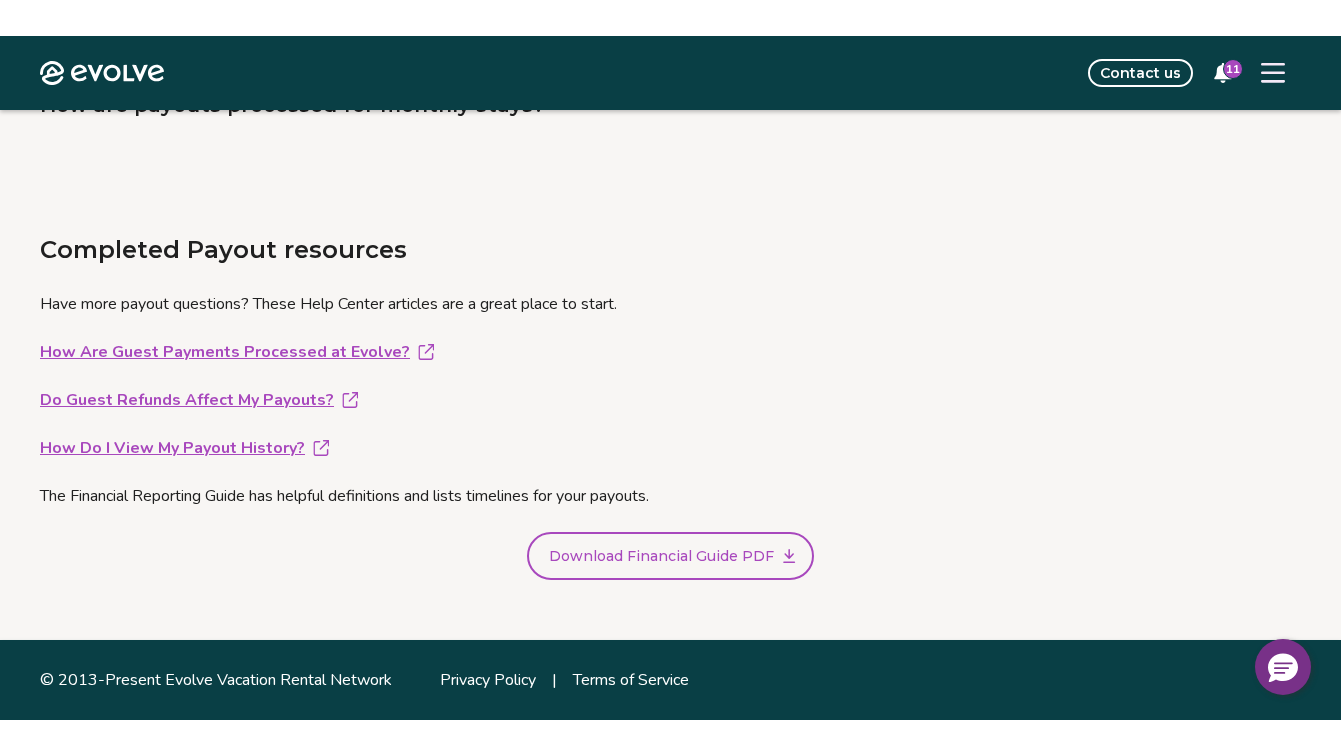scroll, scrollTop: 1439, scrollLeft: 0, axis: vertical 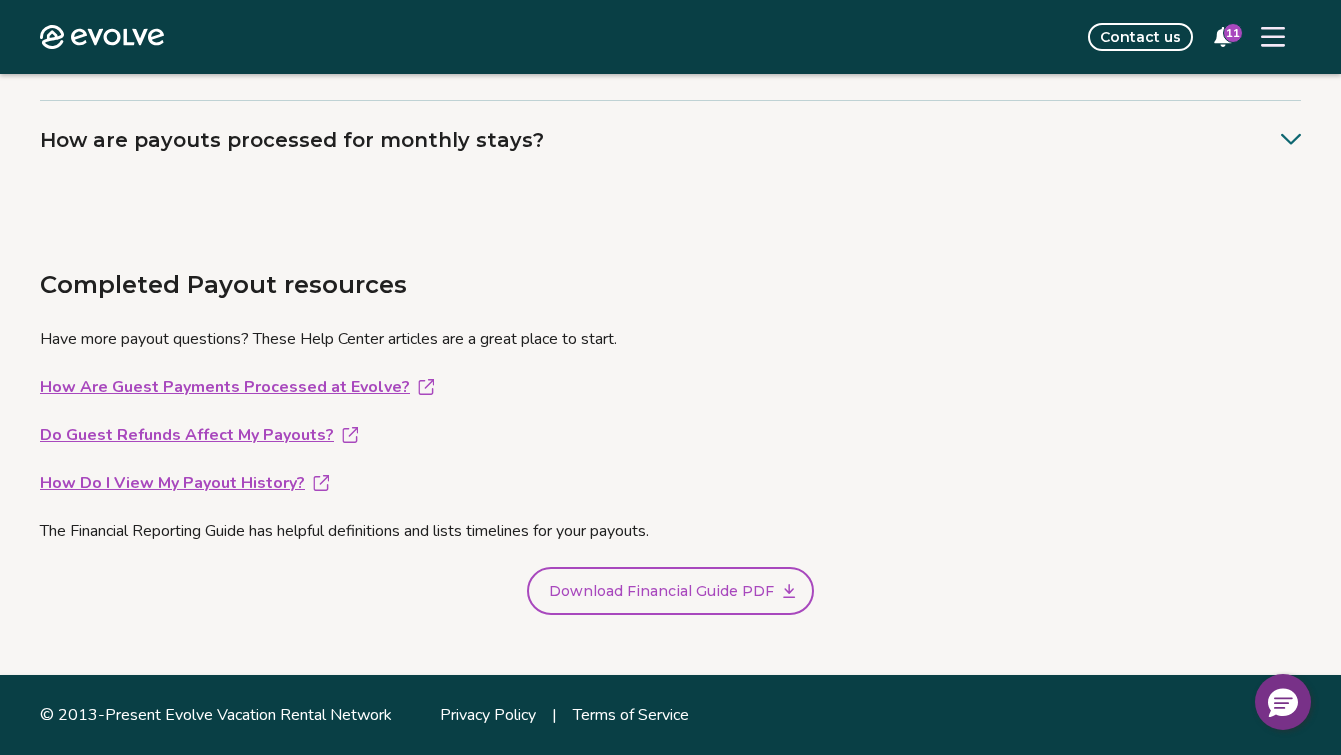 click on "Completed Payout resources Have more payout questions? These Help Center articles are a great place to start. How Are Guest Payments Processed at Evolve?   Do Guest Refunds Affect My Payouts?   How Do I View My Payout History?   The Financial Reporting Guide has helpful definitions and lists timelines for your payouts. Download Financial Guide PDF" at bounding box center [670, 447] 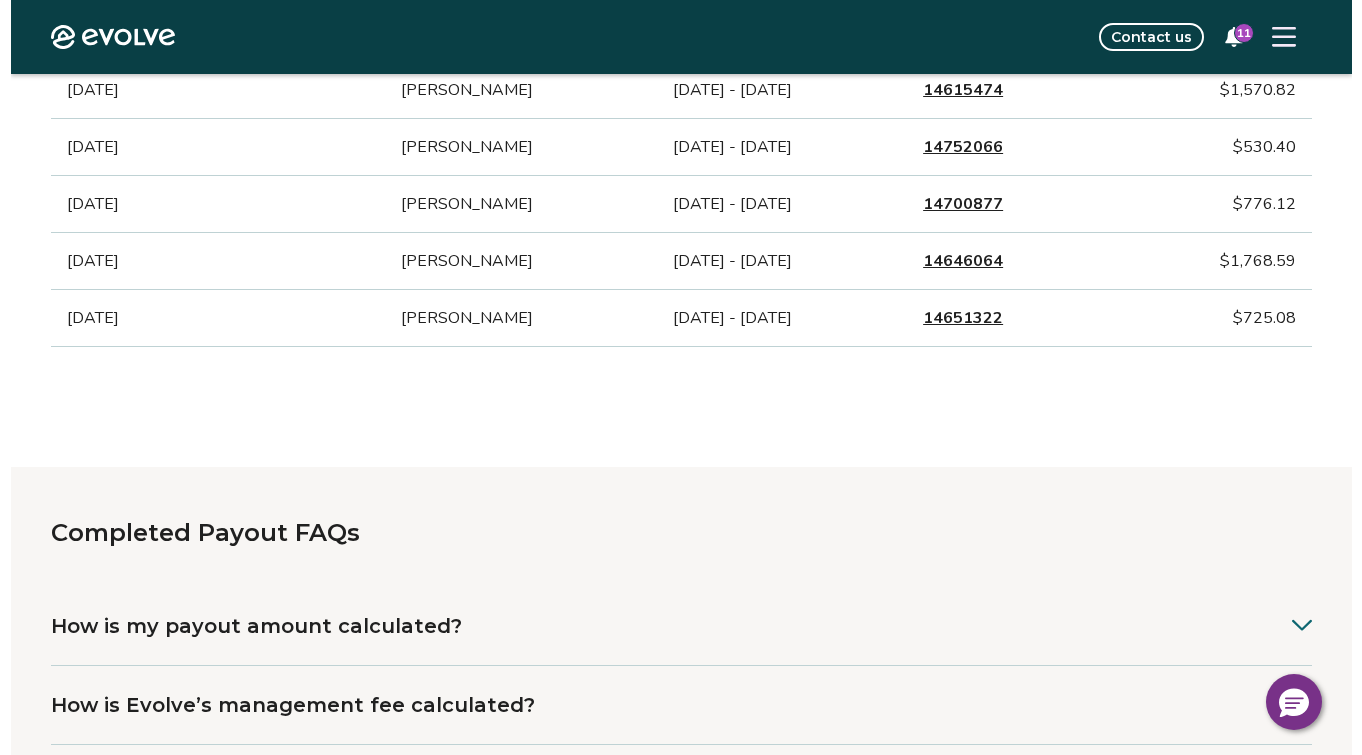 scroll, scrollTop: 439, scrollLeft: 0, axis: vertical 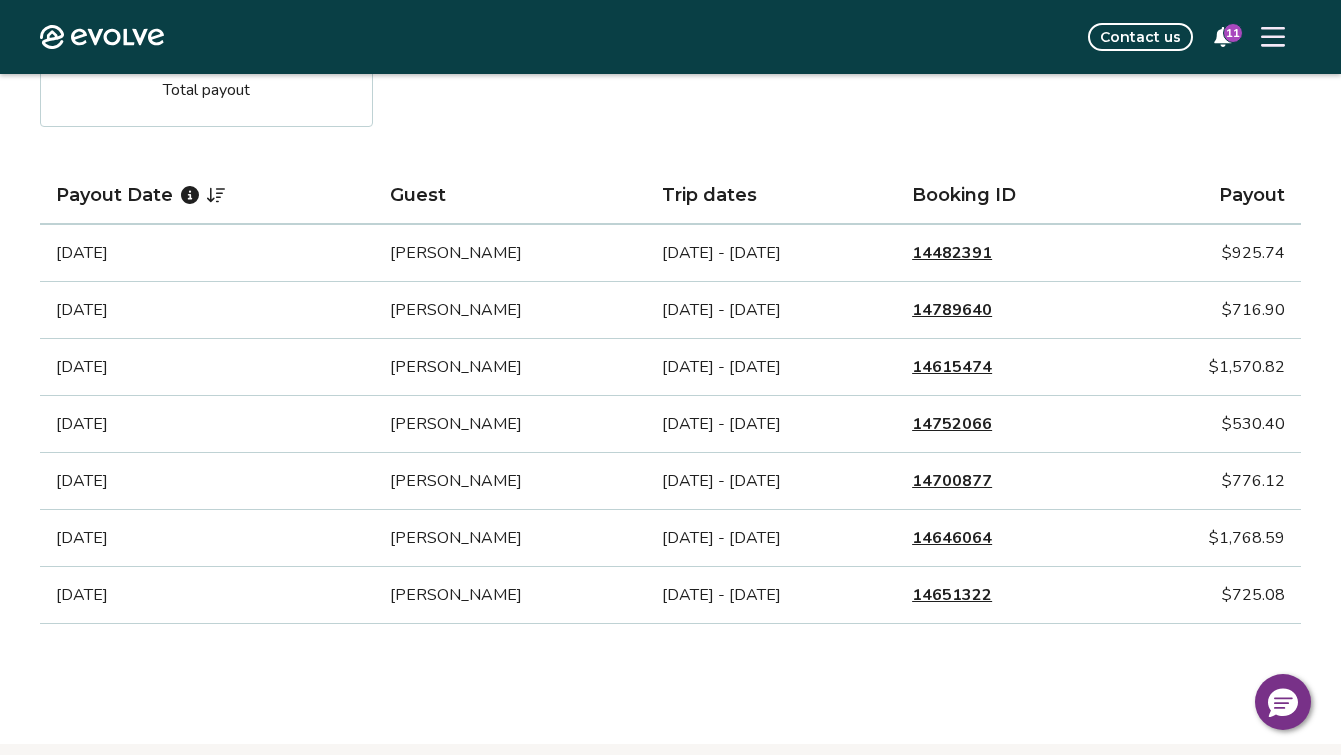 click at bounding box center [1273, 37] 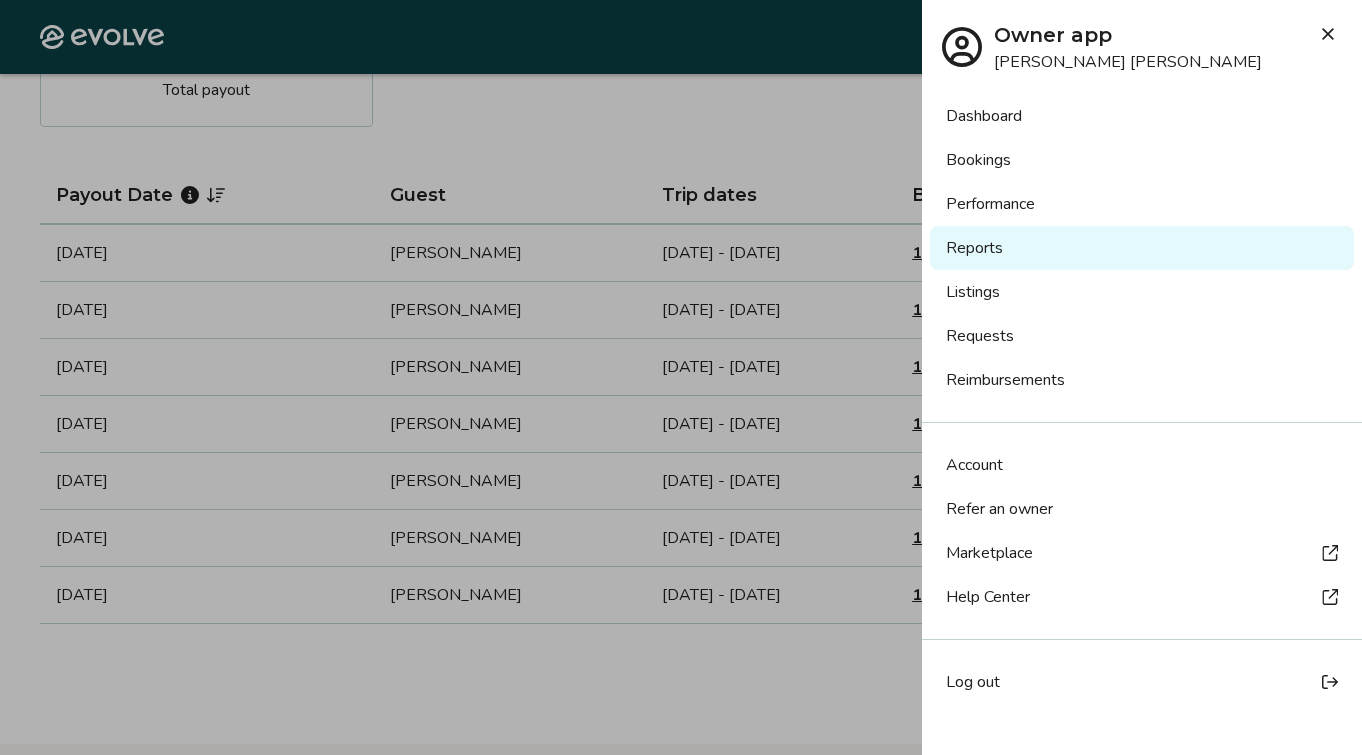 click on "Dashboard" at bounding box center [1142, 116] 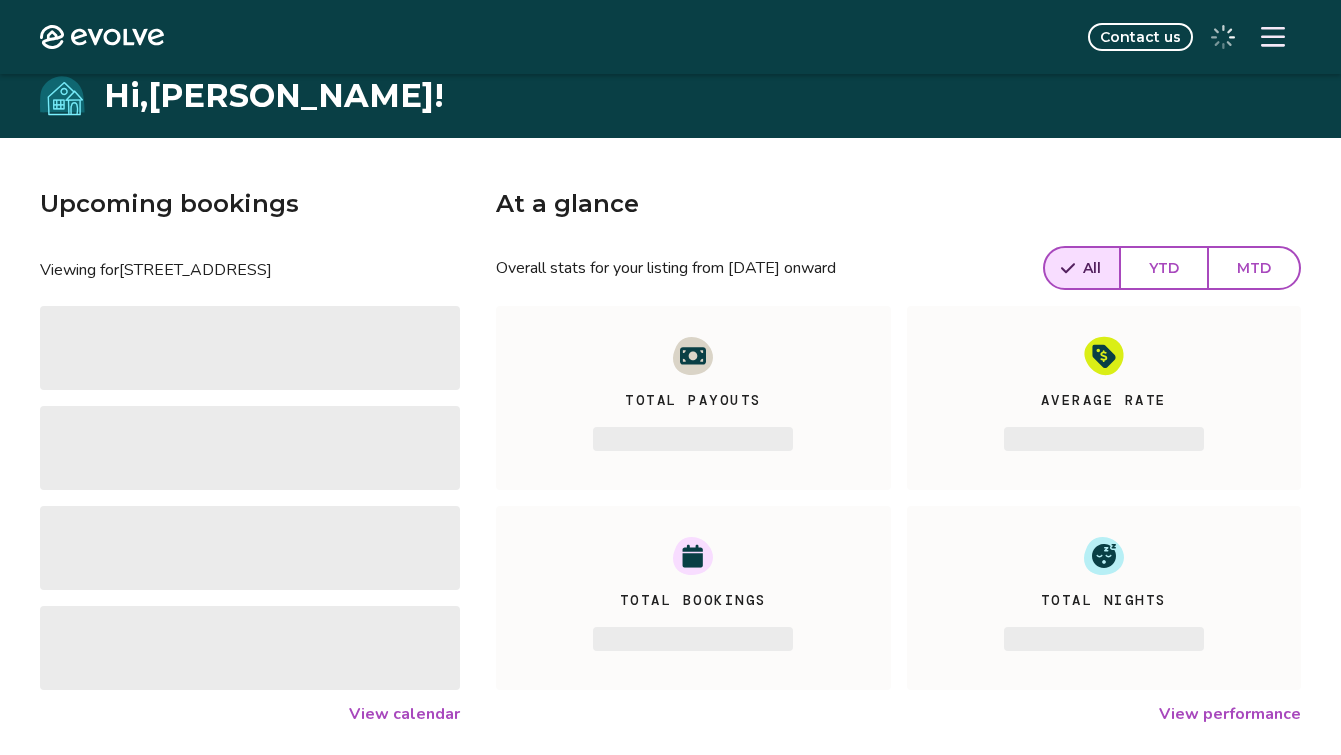 scroll, scrollTop: 125, scrollLeft: 0, axis: vertical 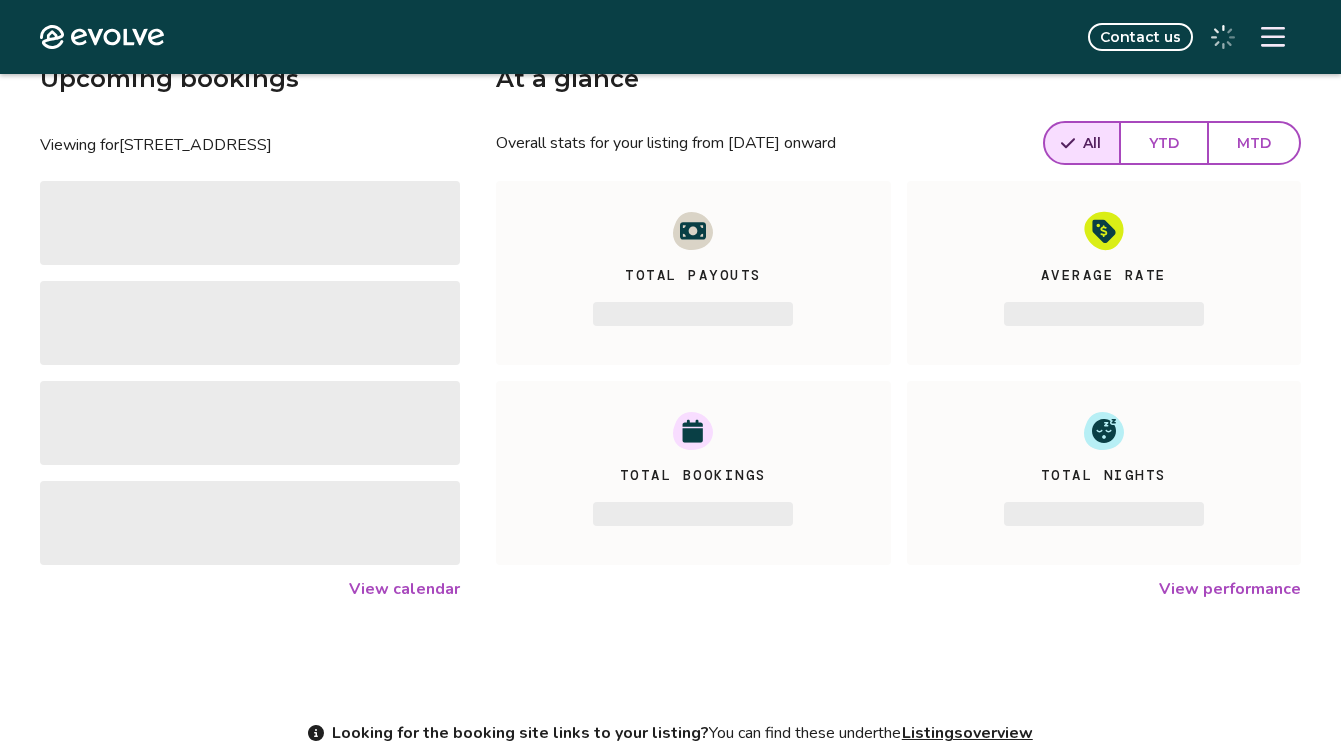 click on "View calendar" at bounding box center (404, 589) 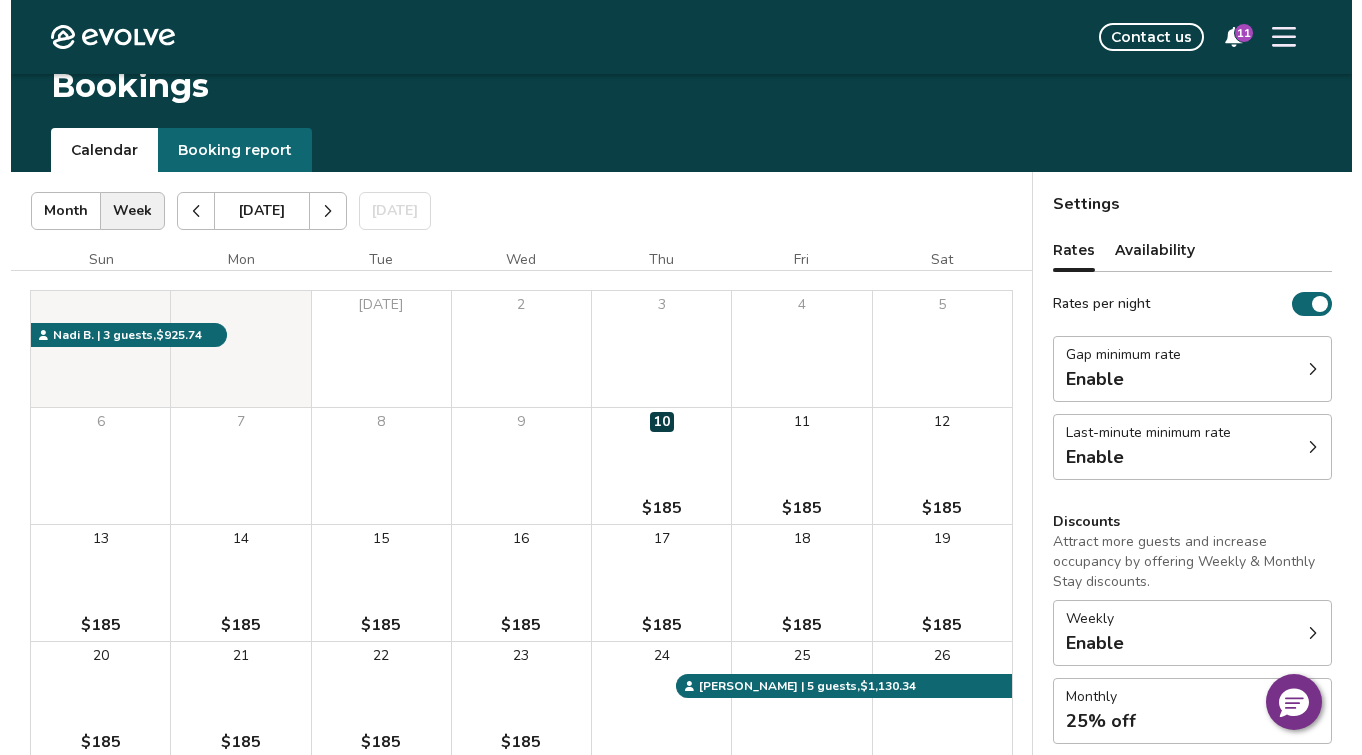 scroll, scrollTop: 0, scrollLeft: 0, axis: both 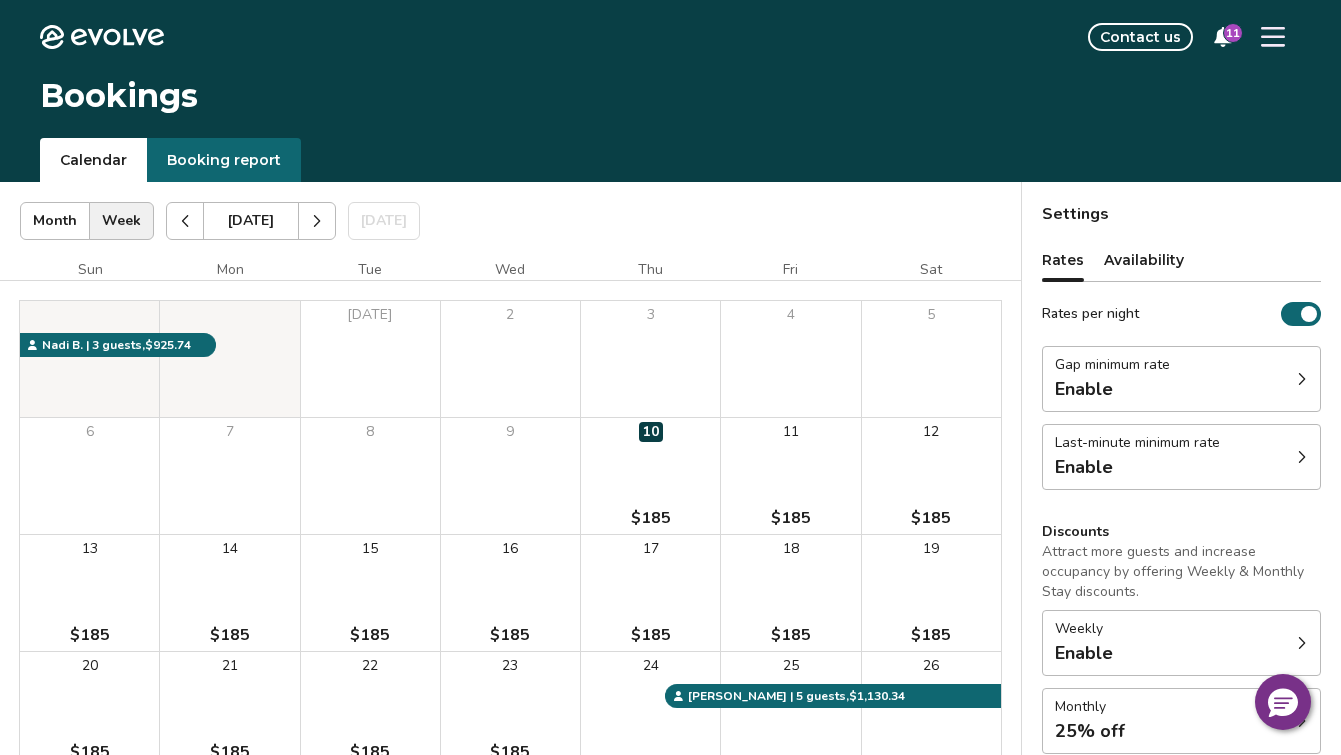 click 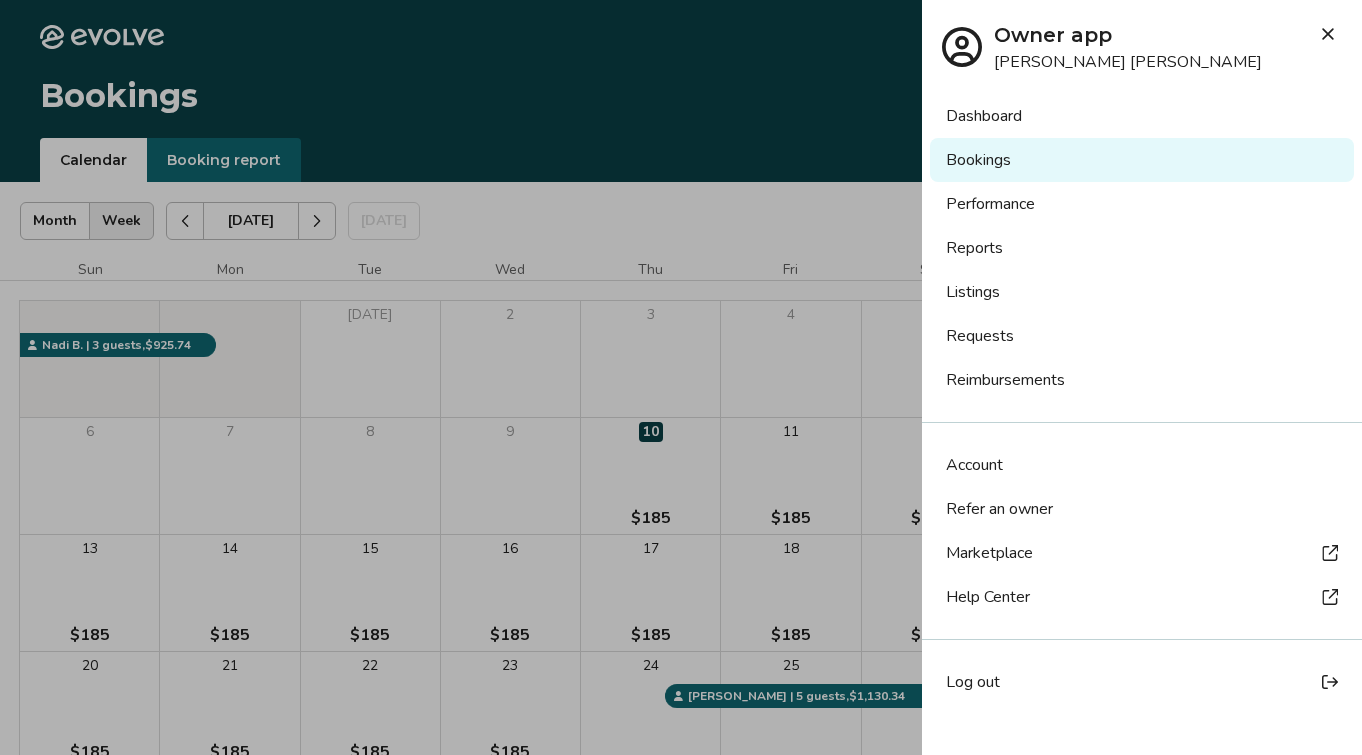 click on "Log out" at bounding box center [973, 682] 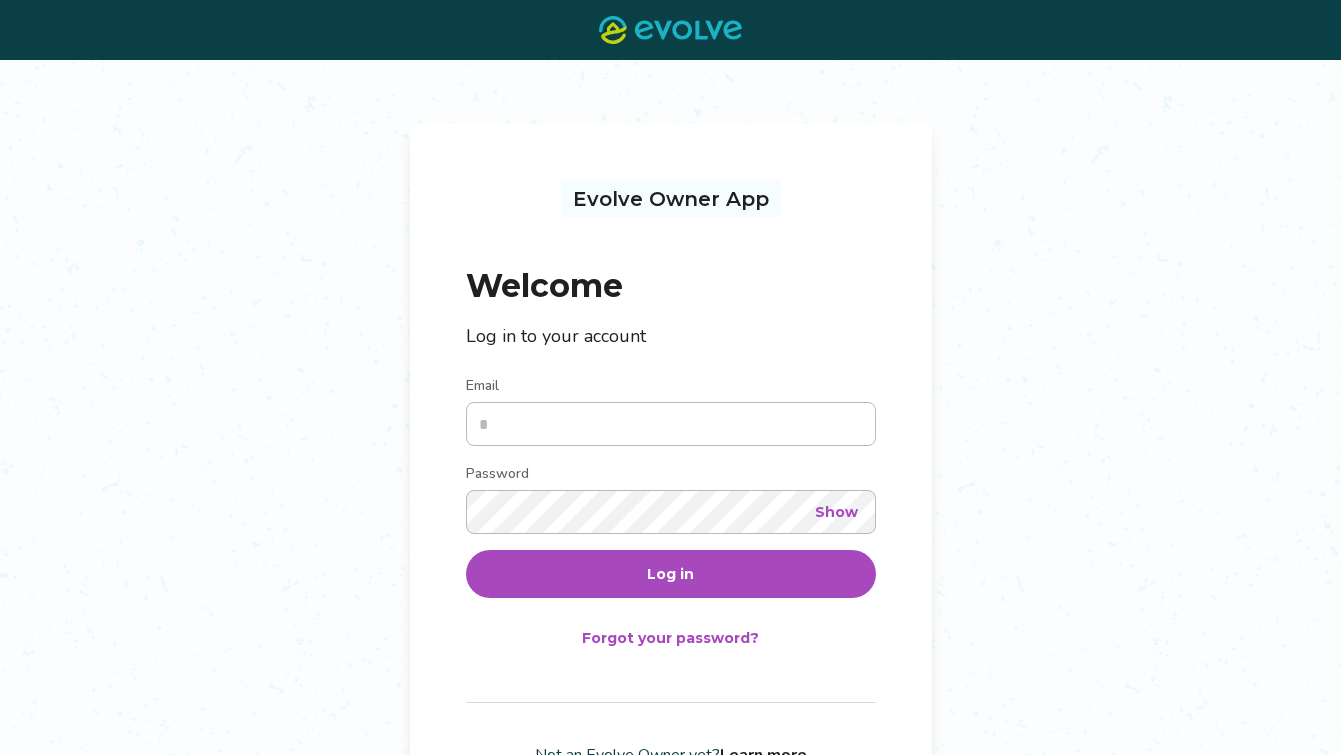scroll, scrollTop: 0, scrollLeft: 0, axis: both 